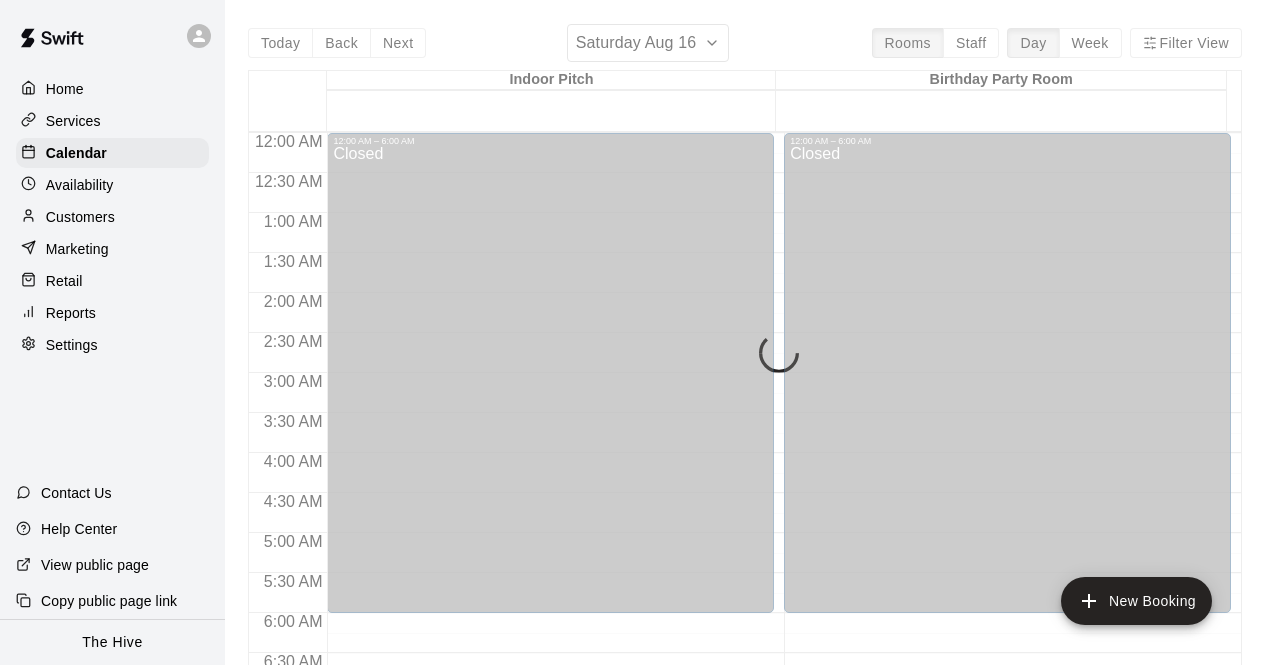 scroll, scrollTop: 0, scrollLeft: 0, axis: both 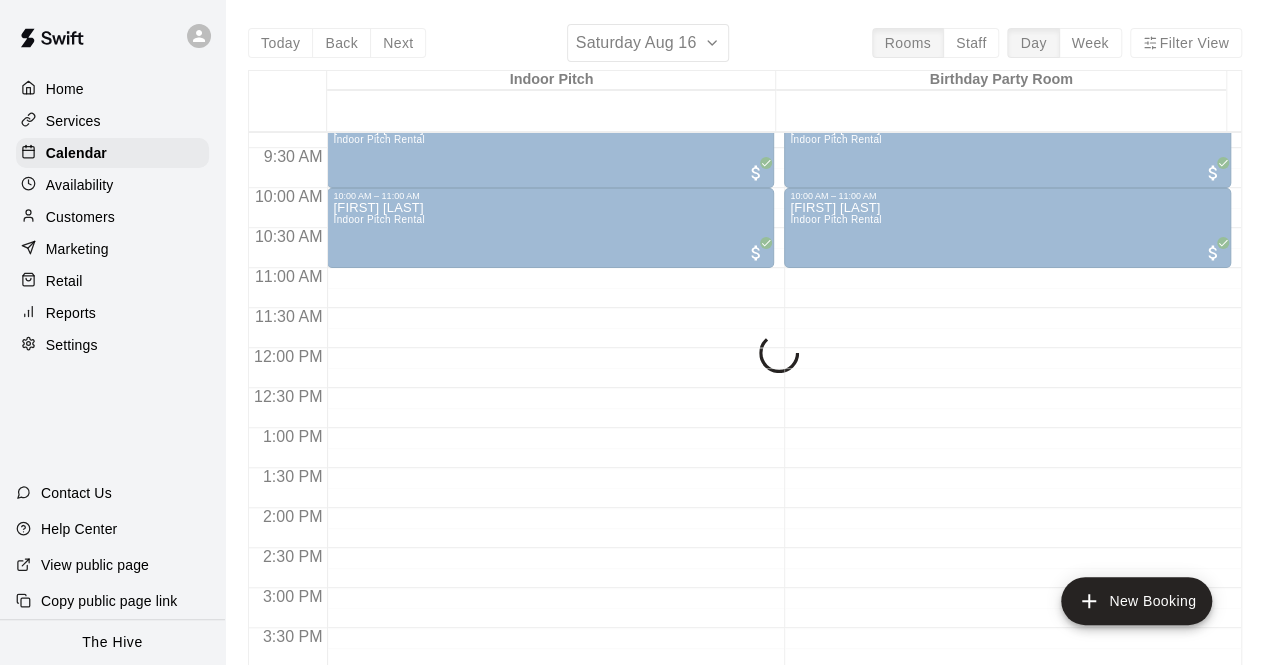 click on "Today Back Next Saturday Aug 16 Rooms Staff Day Week Filter View Indoor Pitch 16 Sat Birthday Party Room 16 Sat 12:00 AM 12:30 AM 1:00 AM 1:30 AM 2:00 AM 2:30 AM 3:00 AM 3:30 AM 4:00 AM 4:30 AM 5:00 AM 5:30 AM 6:00 AM 6:30 AM 7:00 AM 7:30 AM 8:00 AM 8:30 AM 9:00 AM 9:30 AM 10:00 AM 10:30 AM 11:00 AM 11:30 AM 12:00 PM 12:30 PM 1:00 PM 1:30 PM 2:00 PM 2:30 PM 3:00 PM 3:30 PM 4:00 PM 4:30 PM 5:00 PM 5:30 PM 6:00 PM 6:30 PM 7:00 PM 7:30 PM 8:00 PM 8:30 PM 9:00 PM 9:30 PM 10:00 PM 10:30 PM 11:00 PM 11:30 PM 12:00 AM – 6:00 AM Closed 9:00 AM – 10:00 AM [FIRST] [LAST] Indoor Pitch Rental 10:00 AM – 11:00 AM [FIRST] [LAST] Indoor Pitch Rental 10:00 PM – 11:59 PM Closed 12:00 AM – 6:00 AM Closed 9:00 AM – 10:00 AM [FIRST] [LAST] Indoor Pitch Rental 10:00 AM – 11:00 AM [FIRST] [LAST] Indoor Pitch Rental 10:00 PM – 11:59 PM Closed" at bounding box center [745, 356] 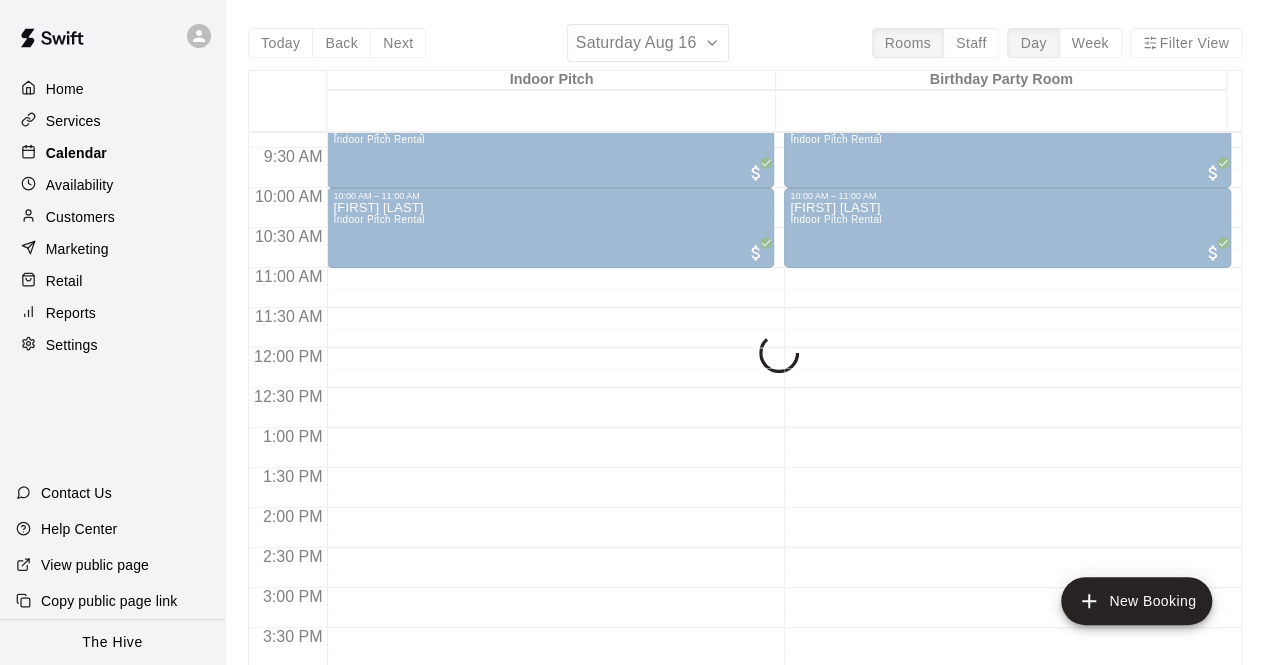 click on "Calendar" at bounding box center (76, 153) 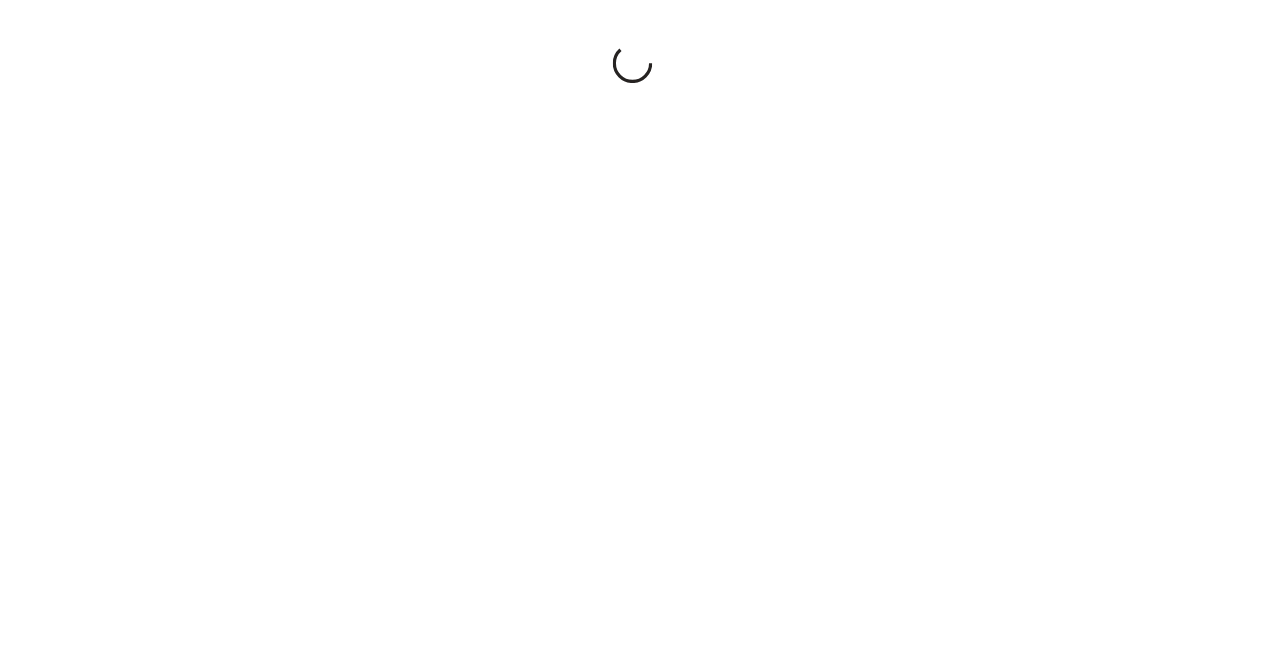 scroll, scrollTop: 0, scrollLeft: 0, axis: both 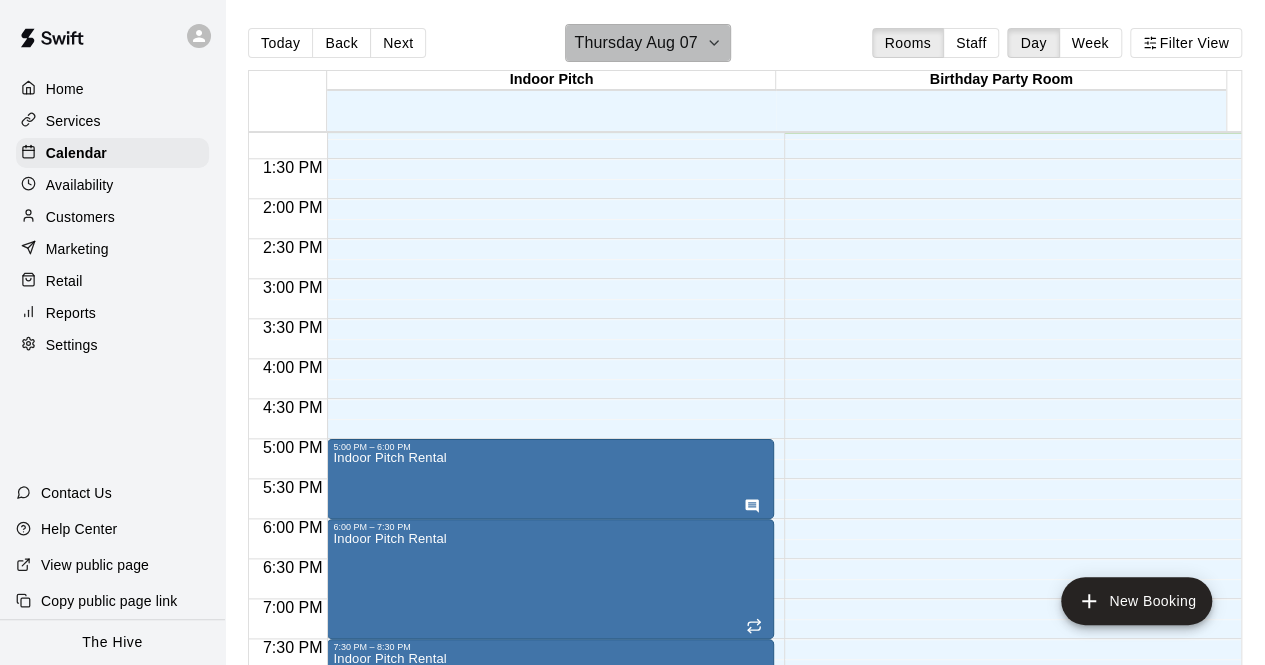 click on "Thursday Aug 07" at bounding box center (635, 43) 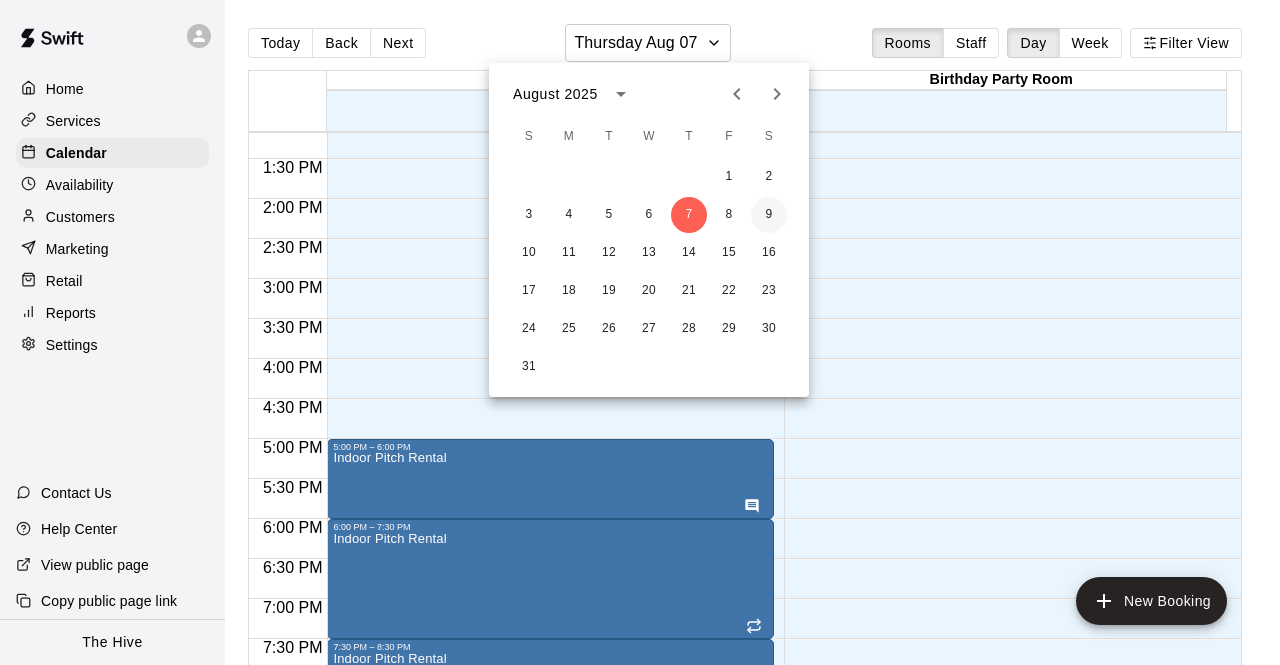 click on "9" at bounding box center [769, 215] 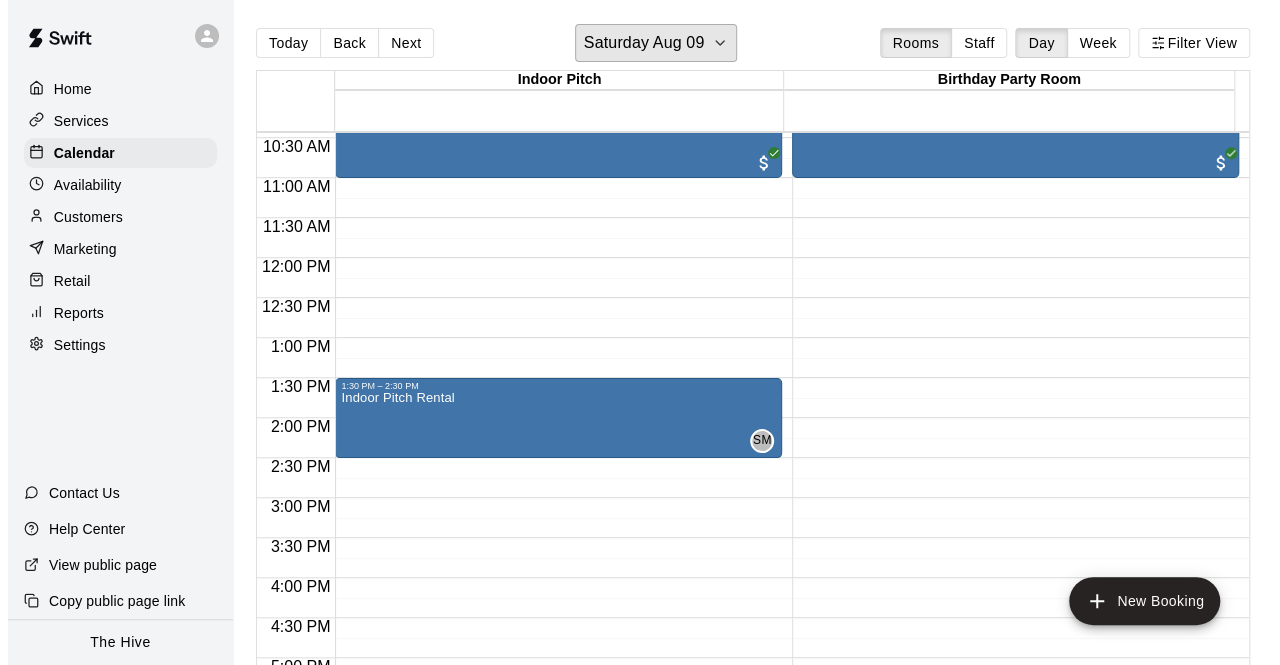 scroll, scrollTop: 810, scrollLeft: 0, axis: vertical 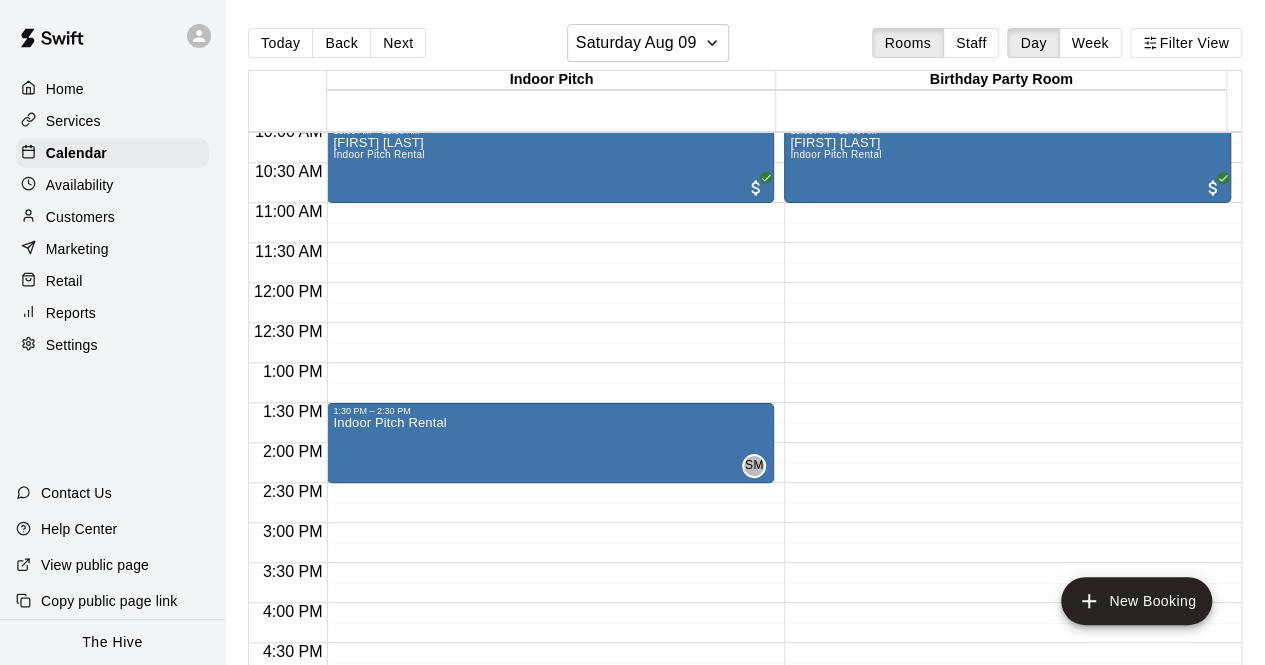 click on "12:00 AM – 6:00 AM Closed 9:00 AM – 10:00 AM Kelli Smith Indoor Pitch Rental 10:00 AM – 11:00 AM Kelli Smith Indoor Pitch Rental 1:30 PM – 2:30 PM Indoor Pitch Rental SM 0 10:00 PM – 11:59 PM Closed" at bounding box center [550, 283] 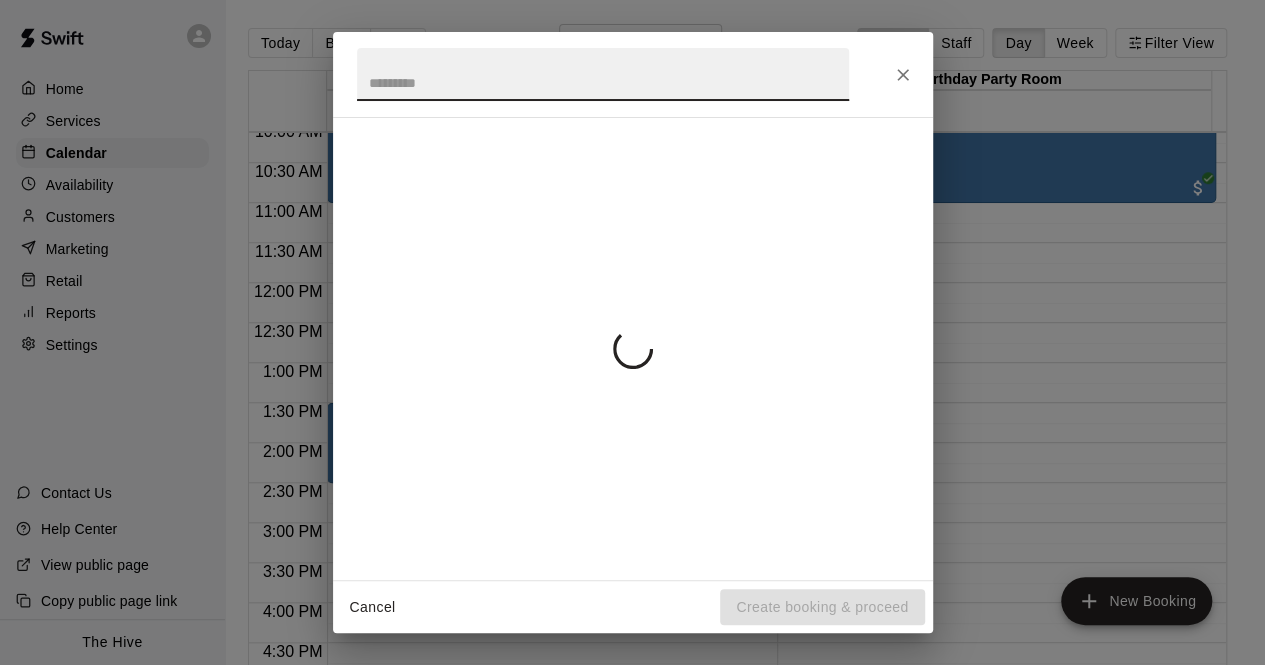 click on "Cancel Create booking & proceed" at bounding box center [632, 332] 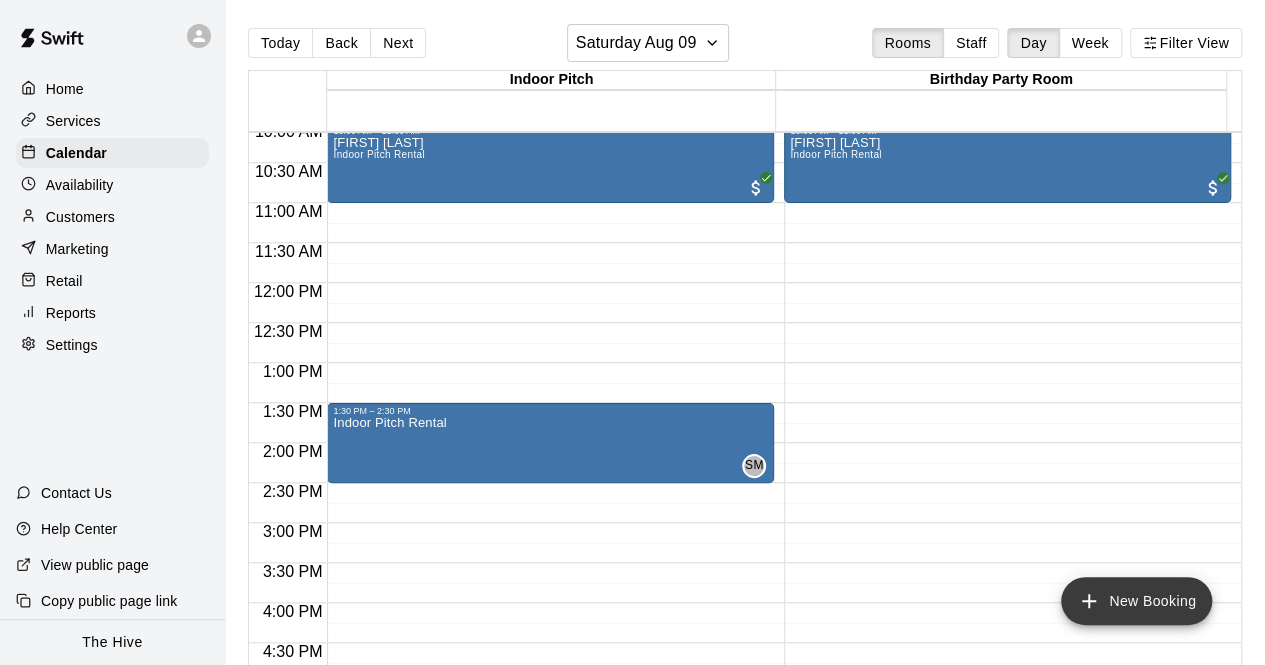 click on "New Booking" at bounding box center (1136, 601) 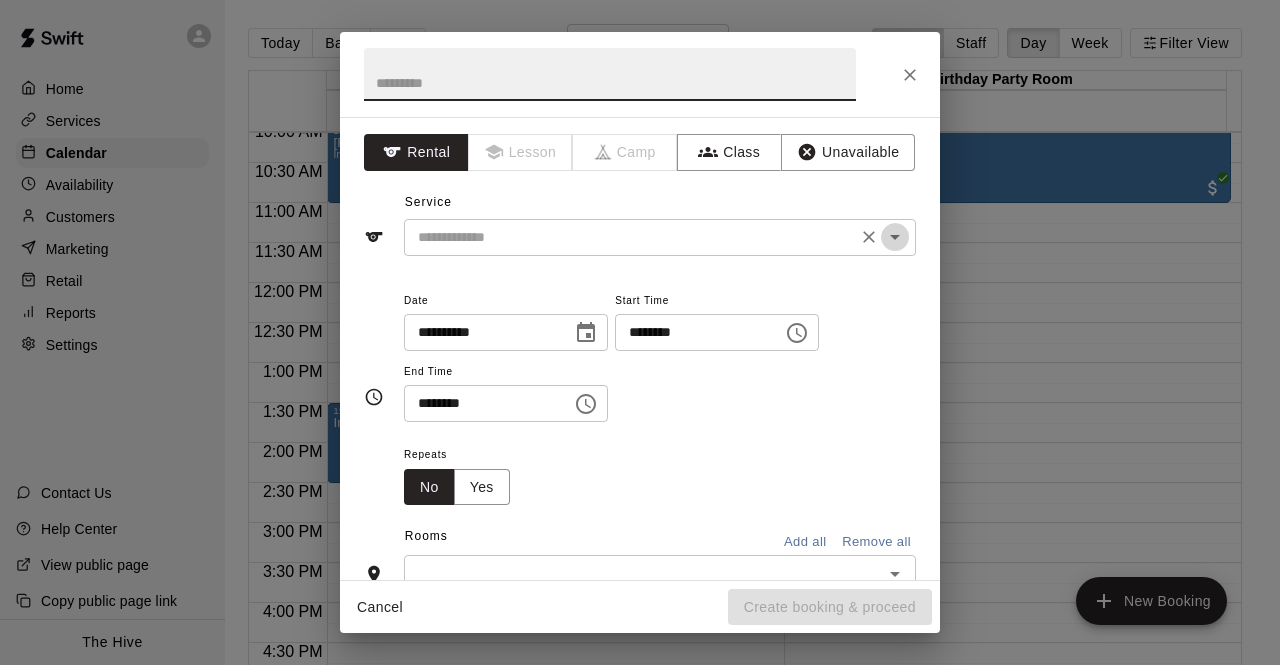 click 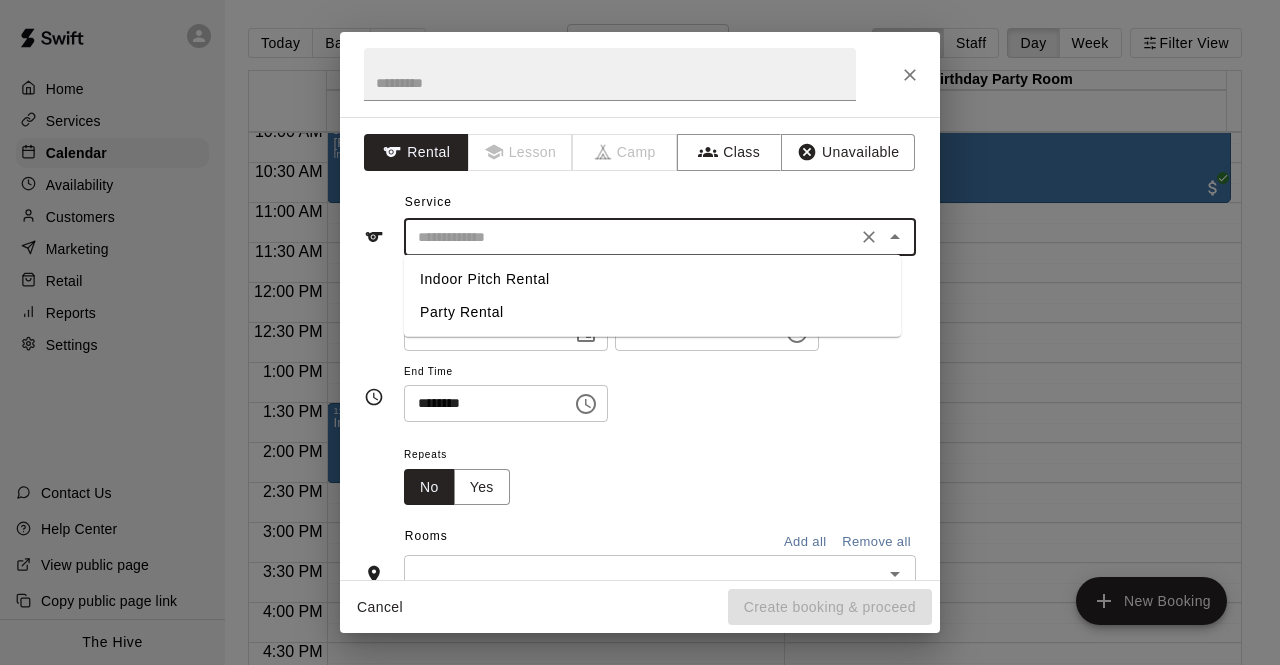 click on "Indoor Pitch Rental" at bounding box center [652, 279] 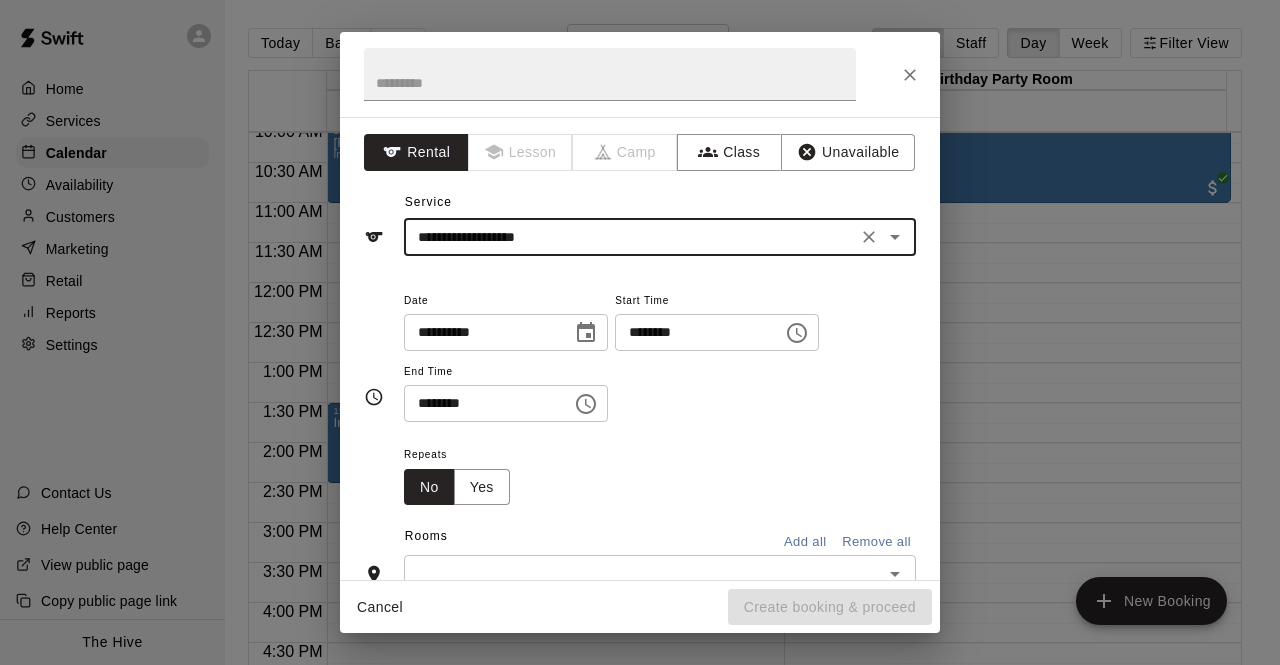 click 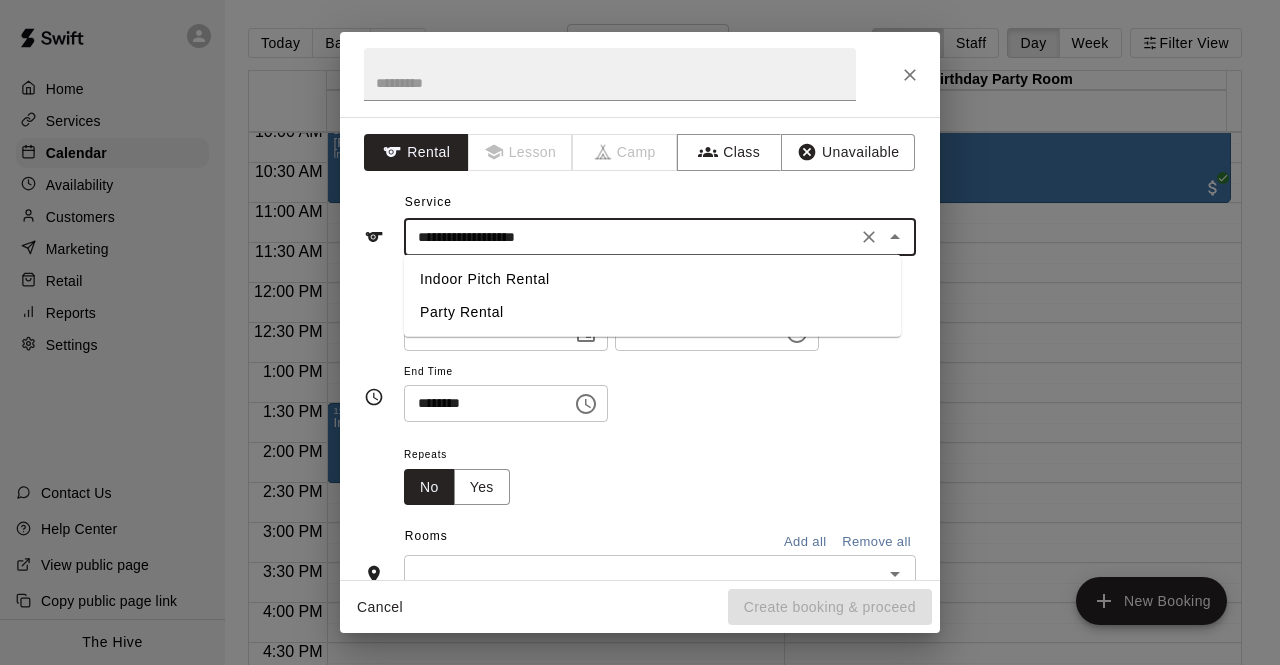 click on "Party Rental" at bounding box center [652, 312] 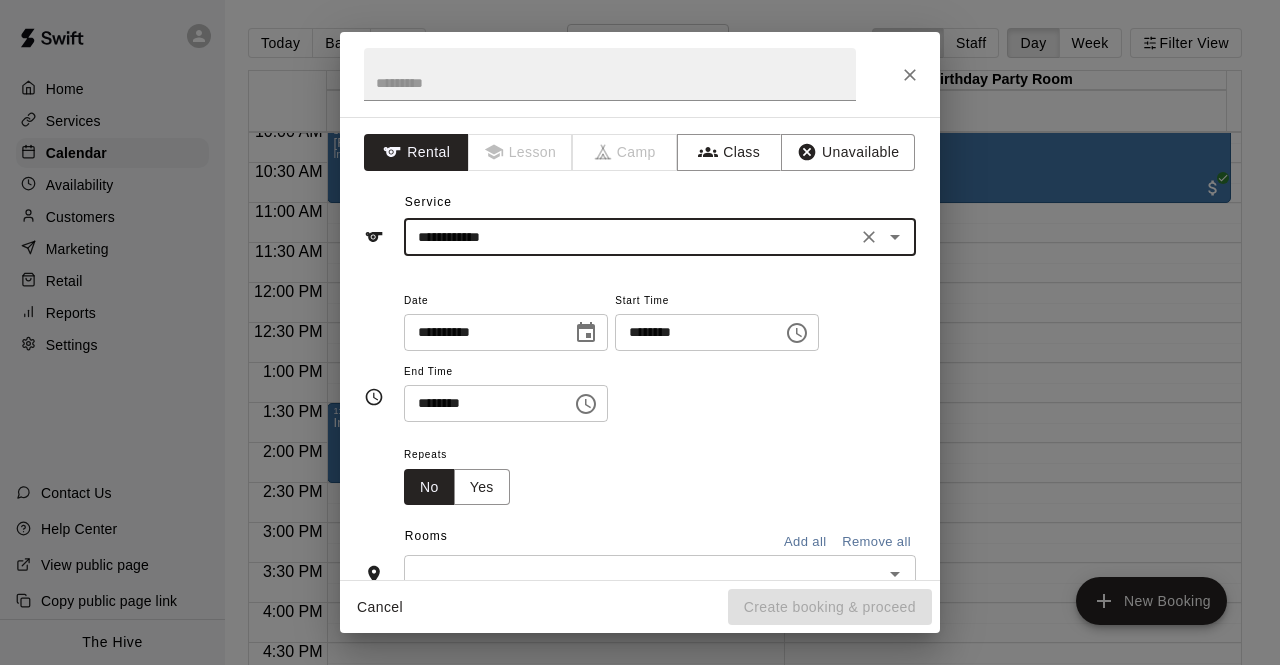 click 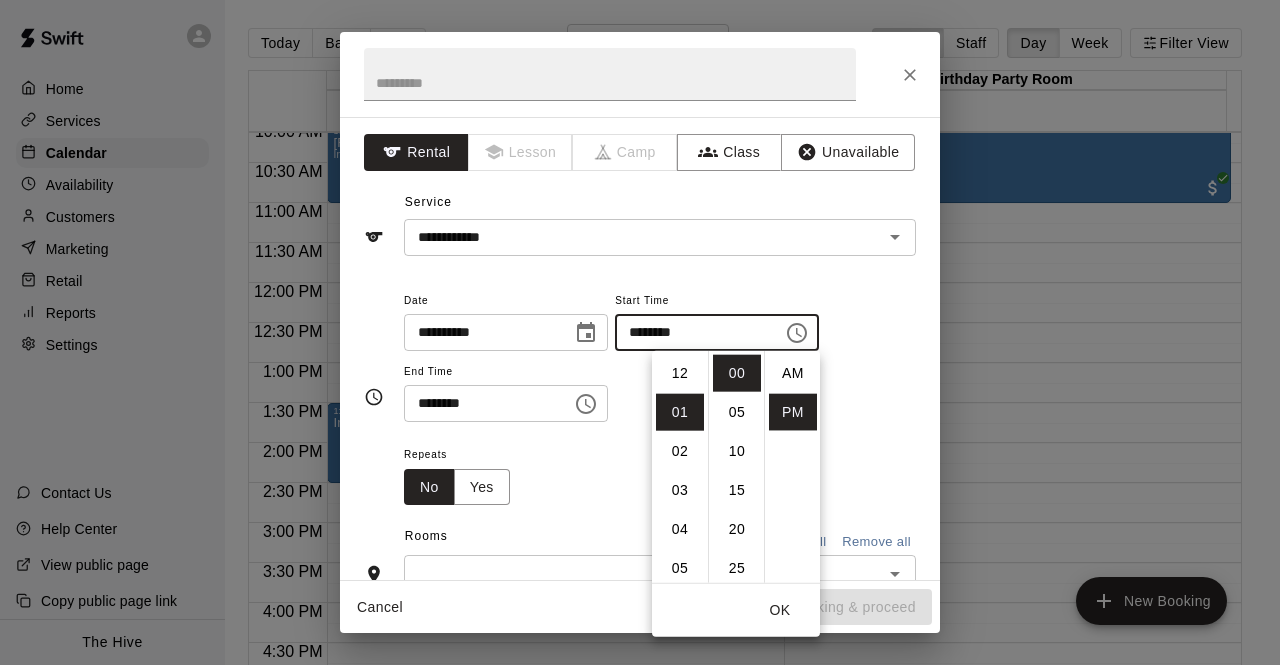 scroll, scrollTop: 39, scrollLeft: 0, axis: vertical 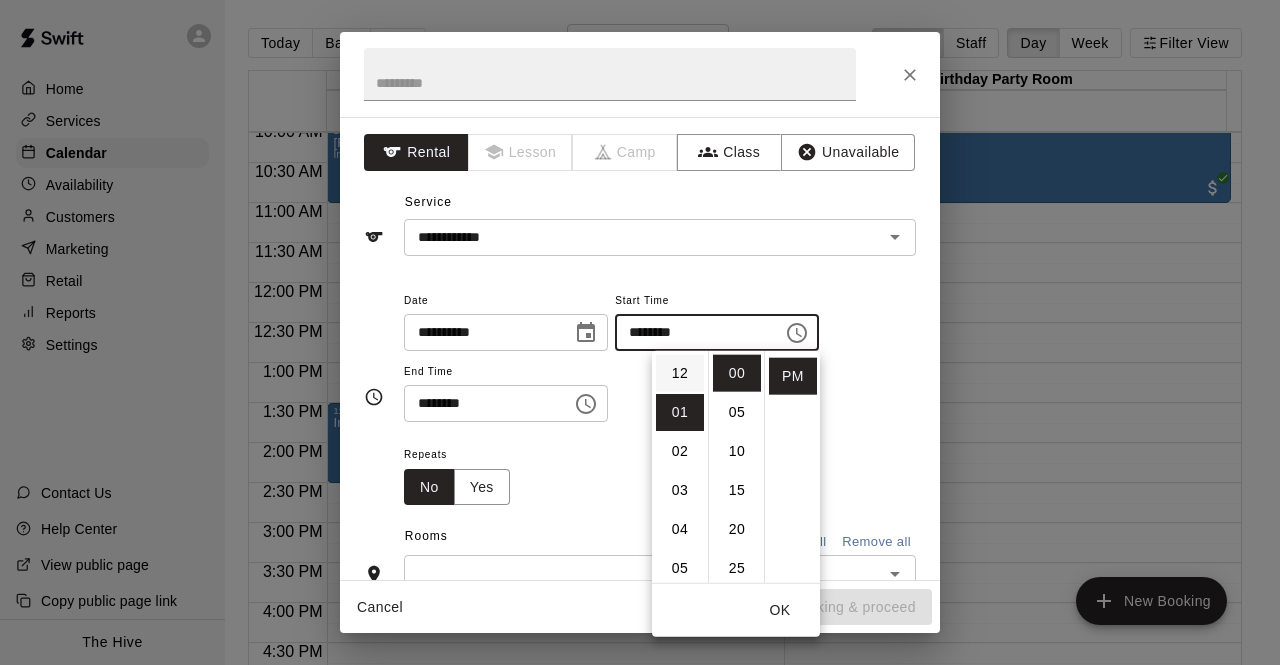 click on "12" at bounding box center (680, 373) 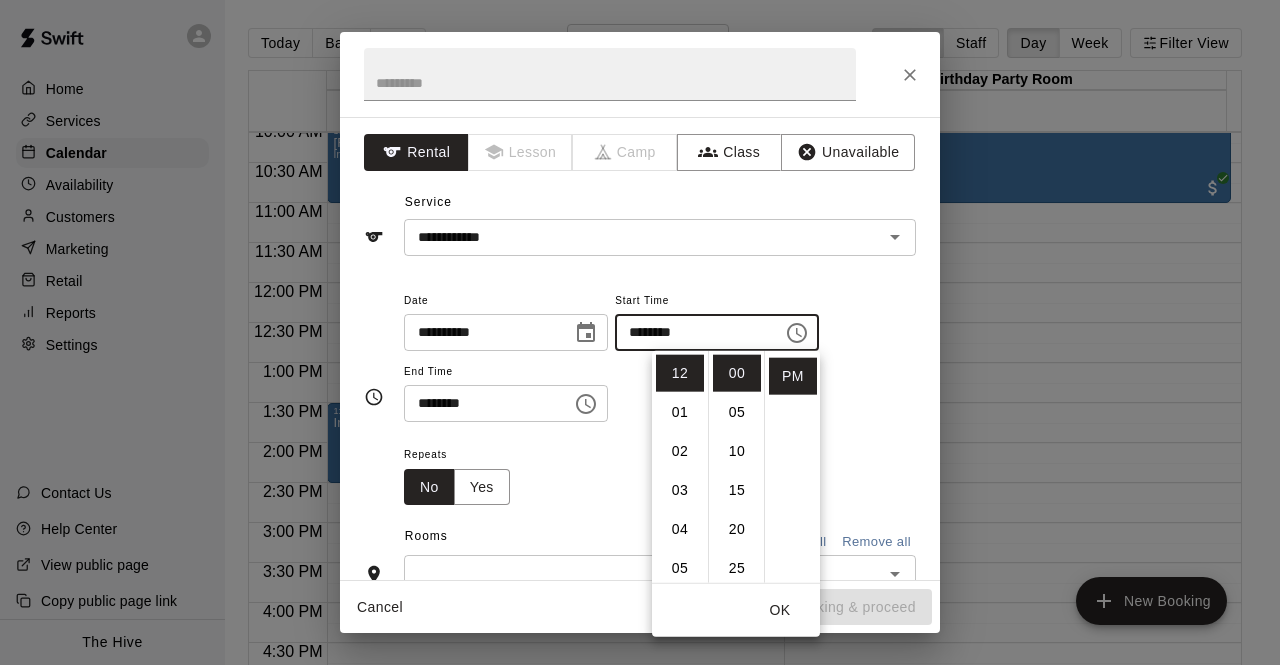click 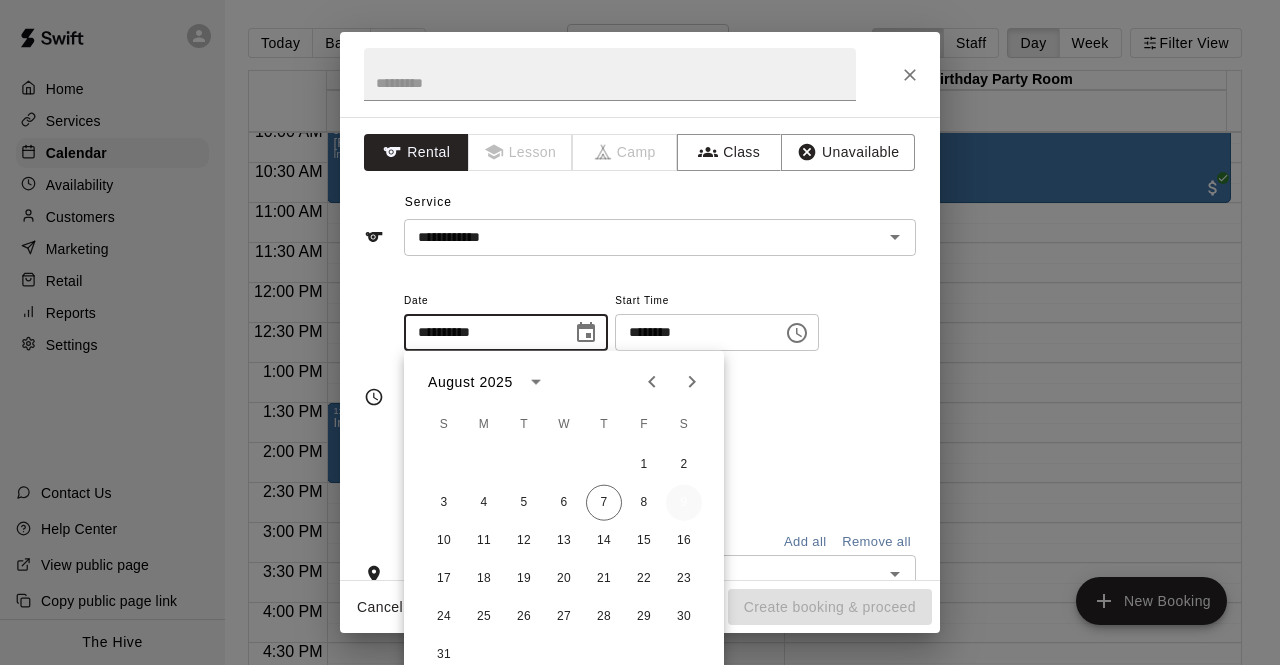 click on "9" at bounding box center [684, 503] 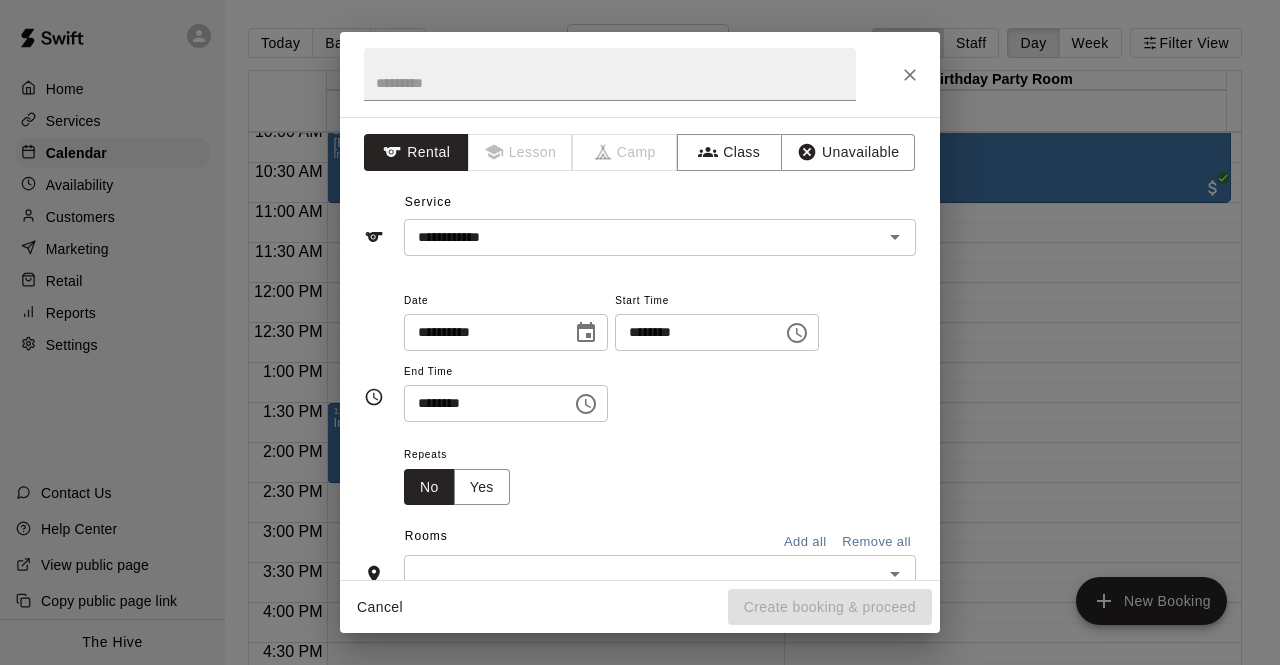 click on "********" at bounding box center (692, 332) 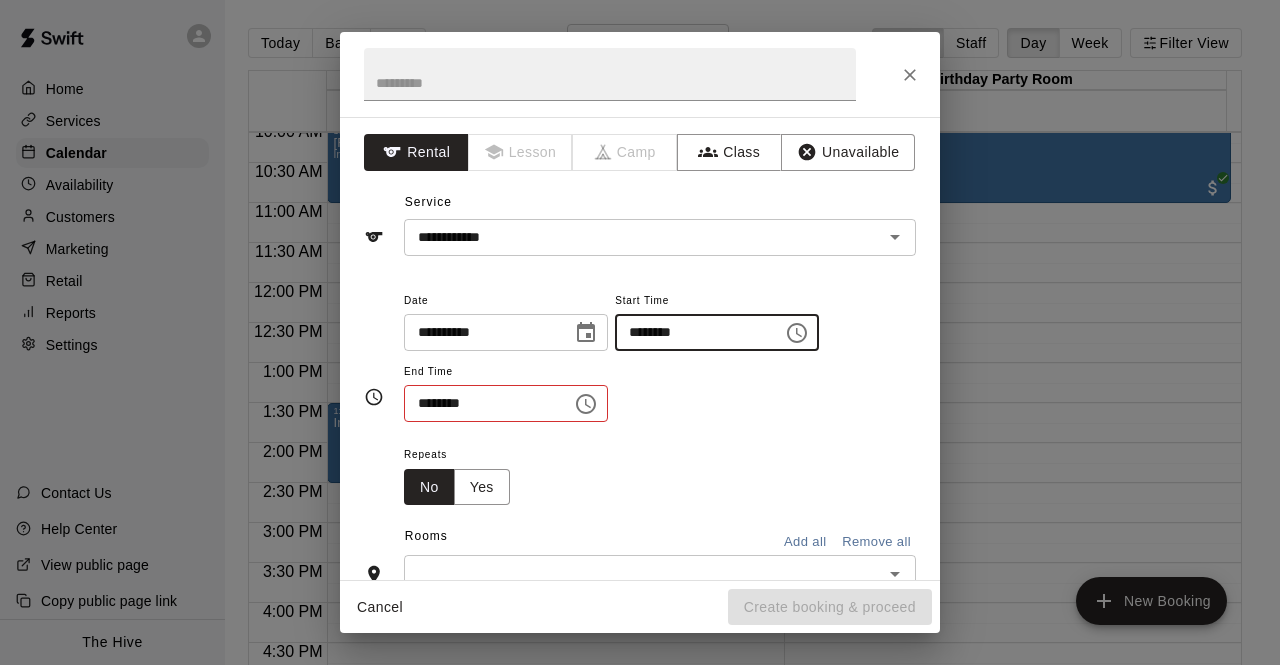 type on "********" 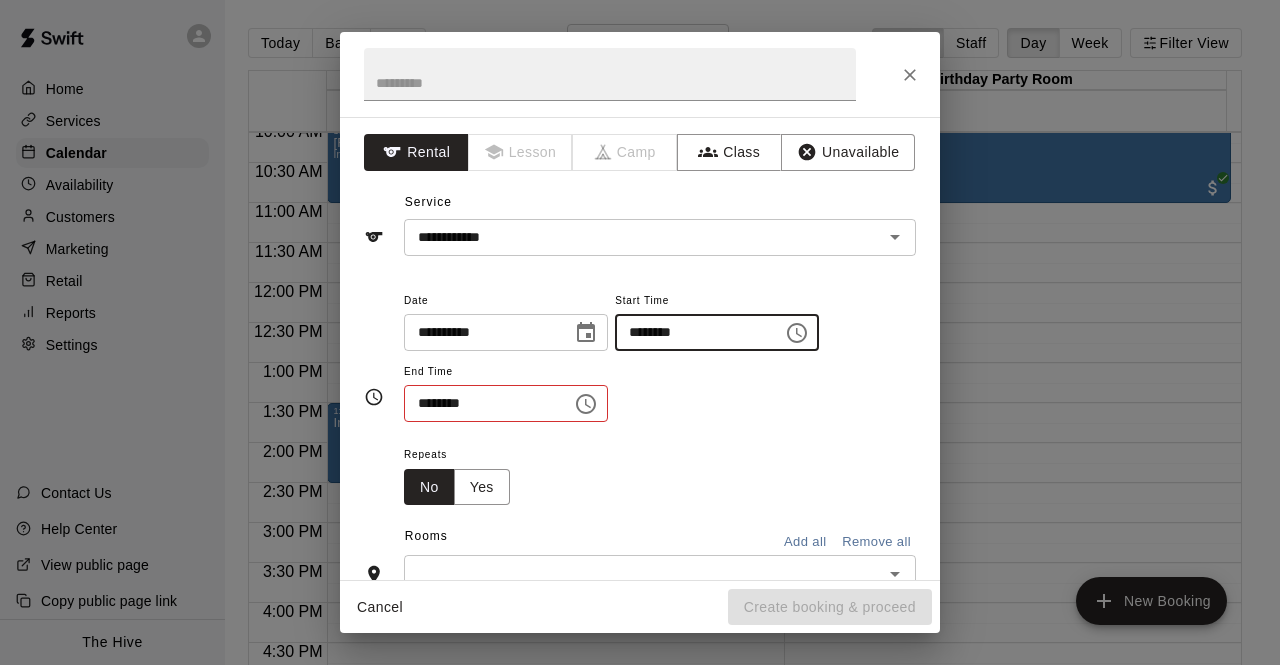 type 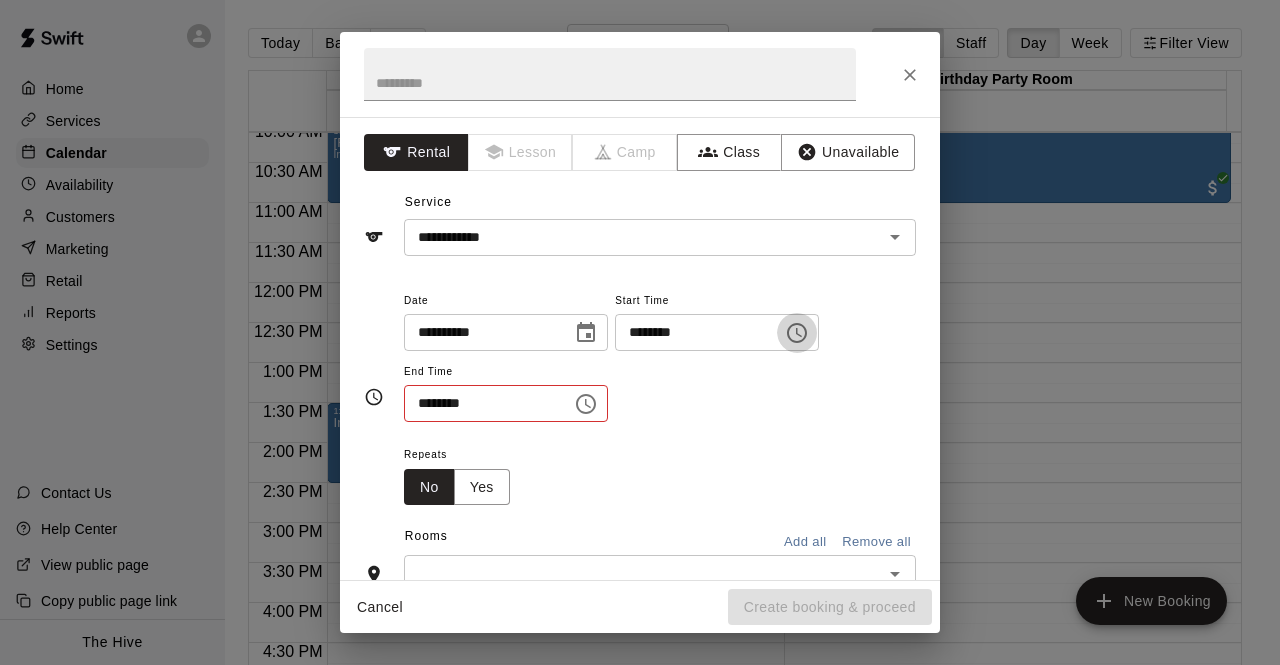 click on "********" at bounding box center (692, 332) 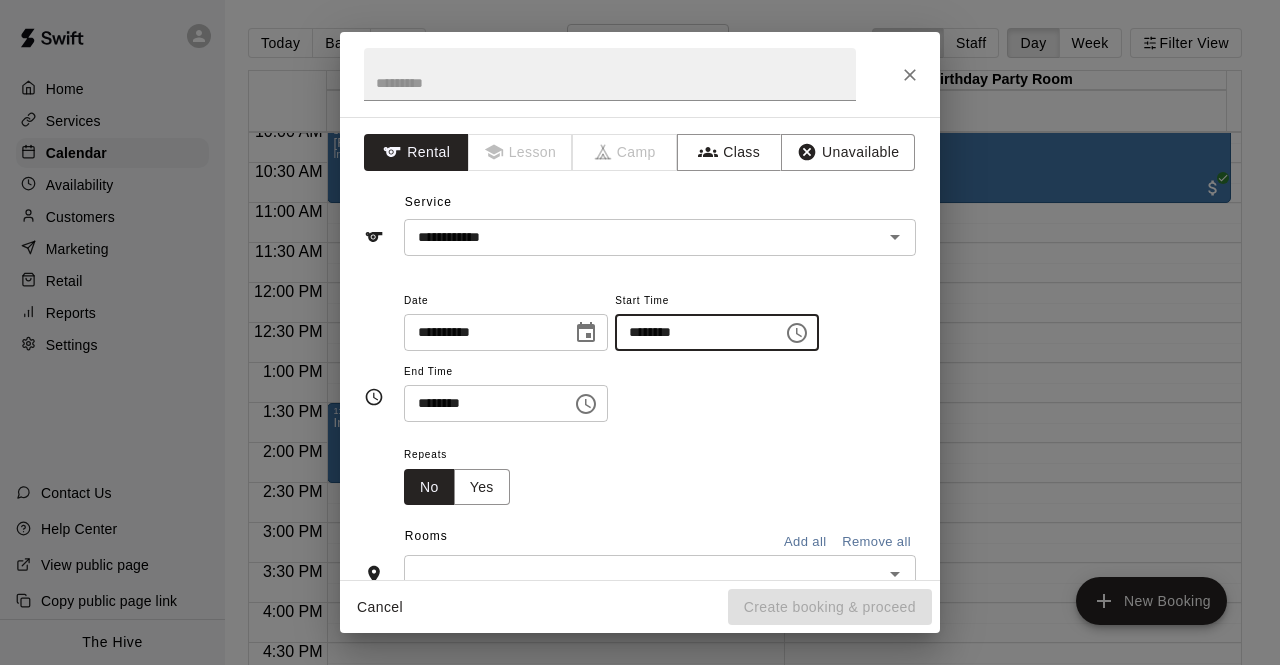 type on "********" 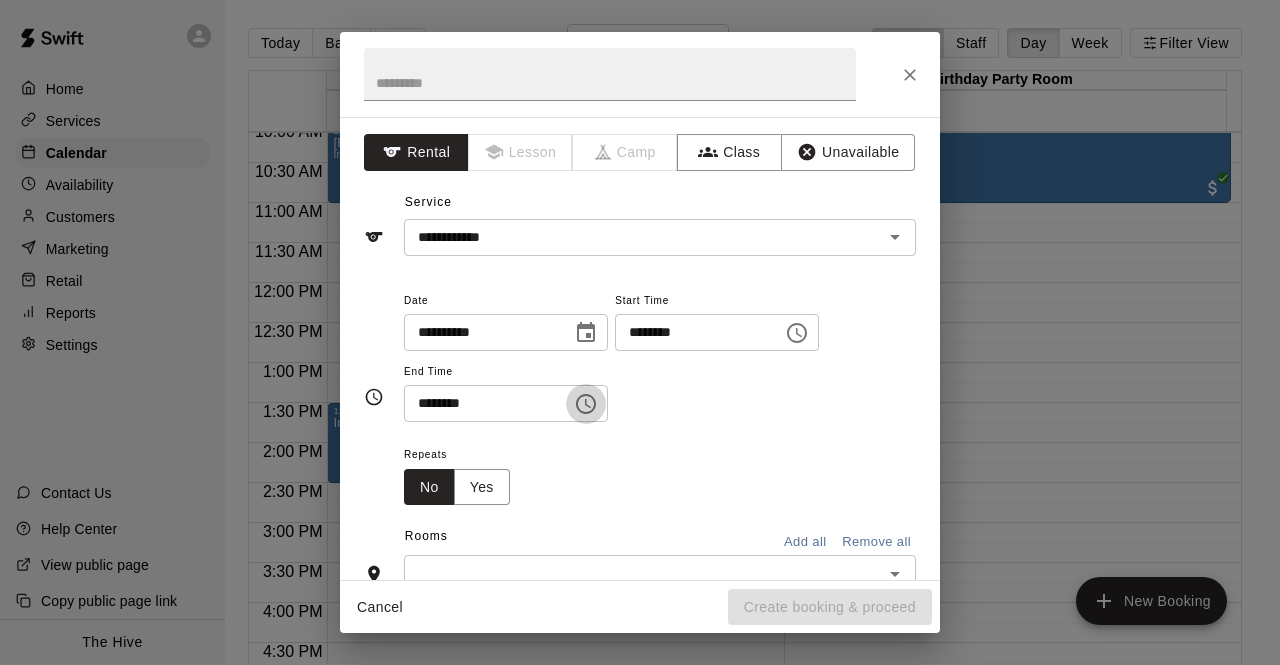 click 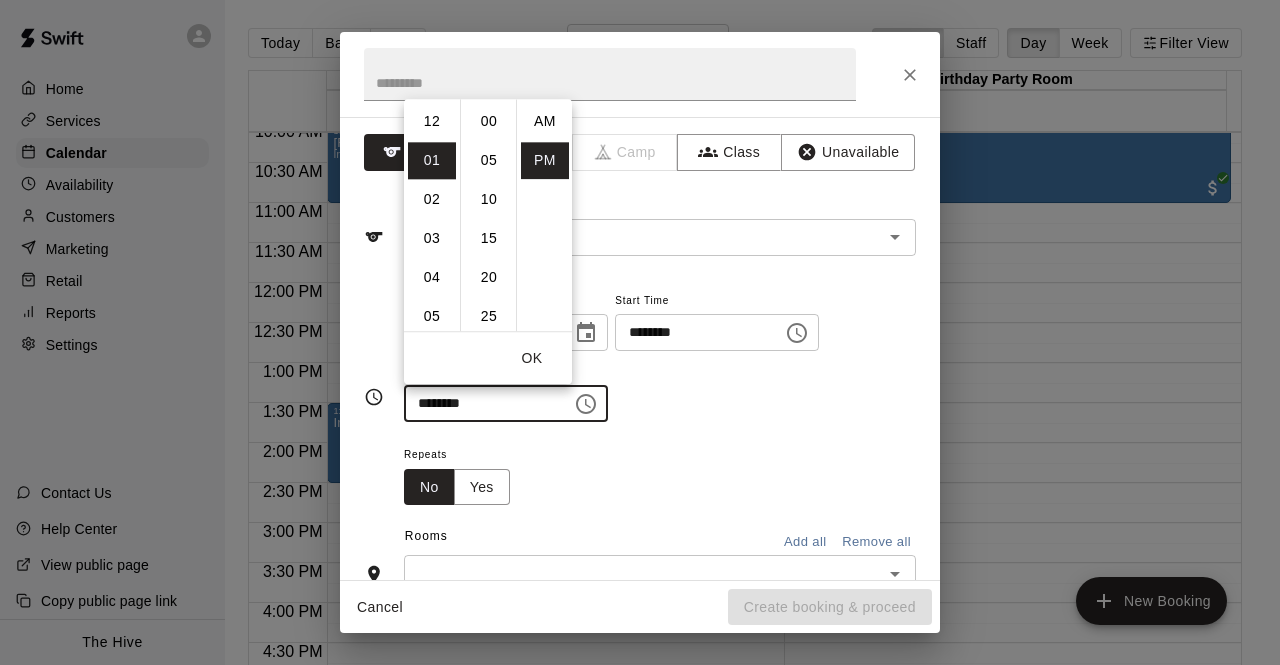 scroll, scrollTop: 39, scrollLeft: 0, axis: vertical 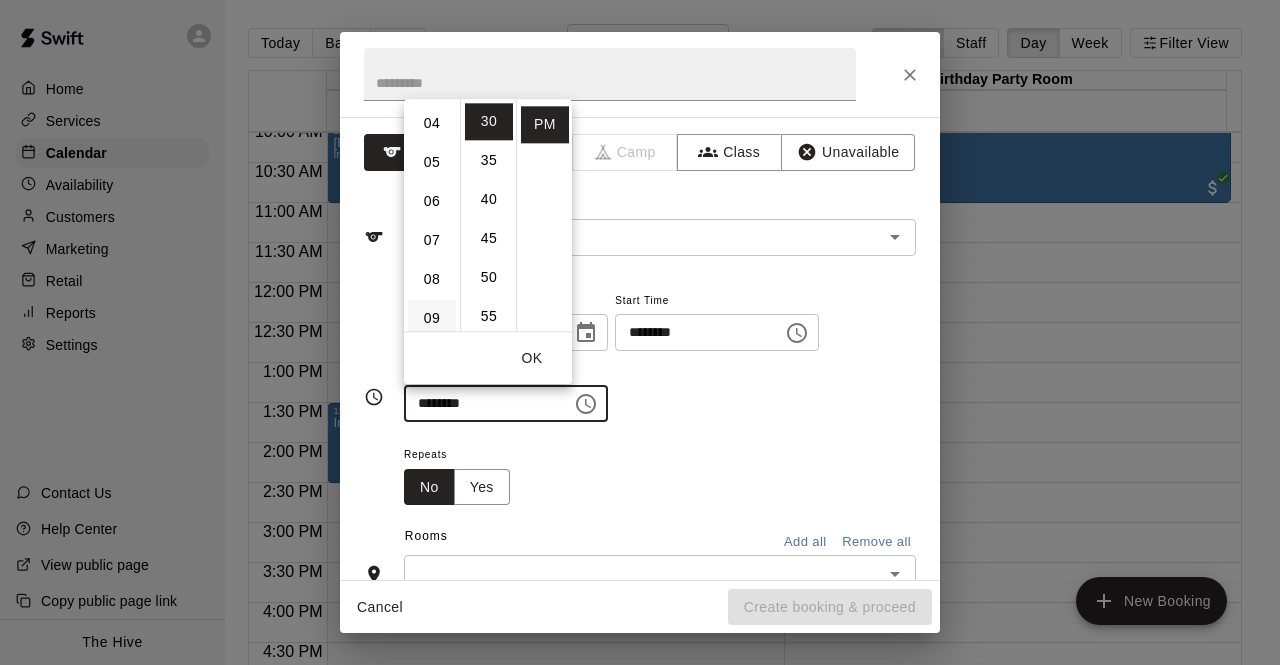 click on "09" at bounding box center (432, 318) 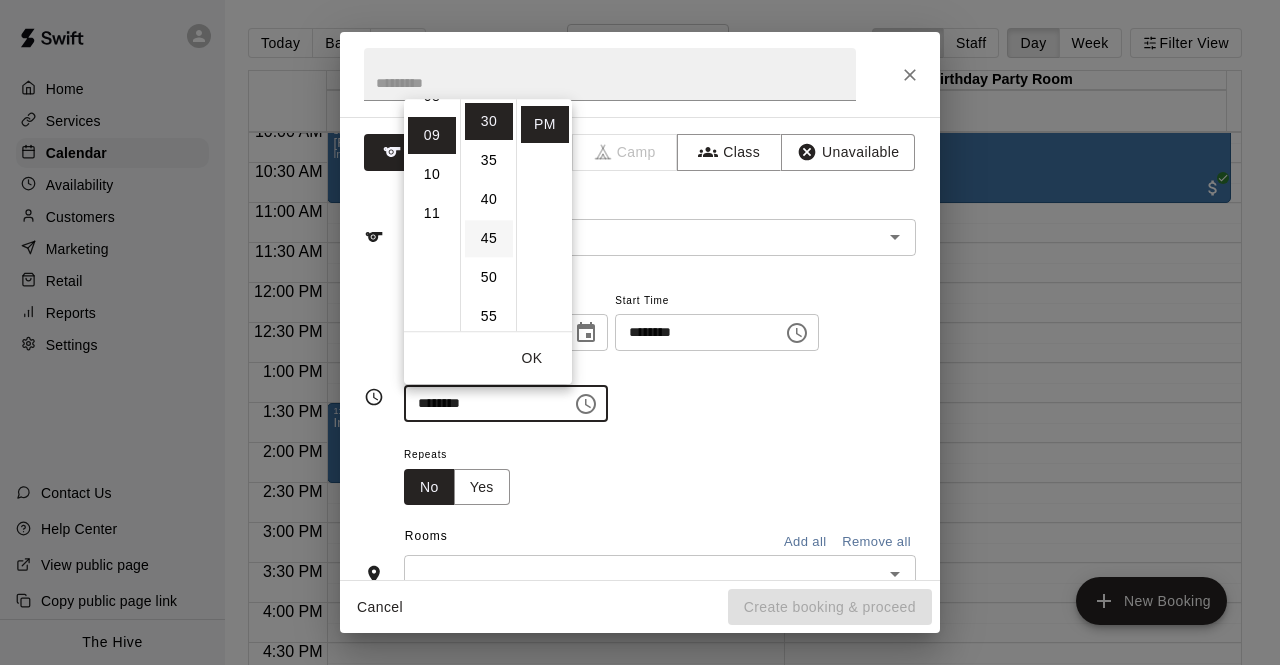 scroll, scrollTop: 351, scrollLeft: 0, axis: vertical 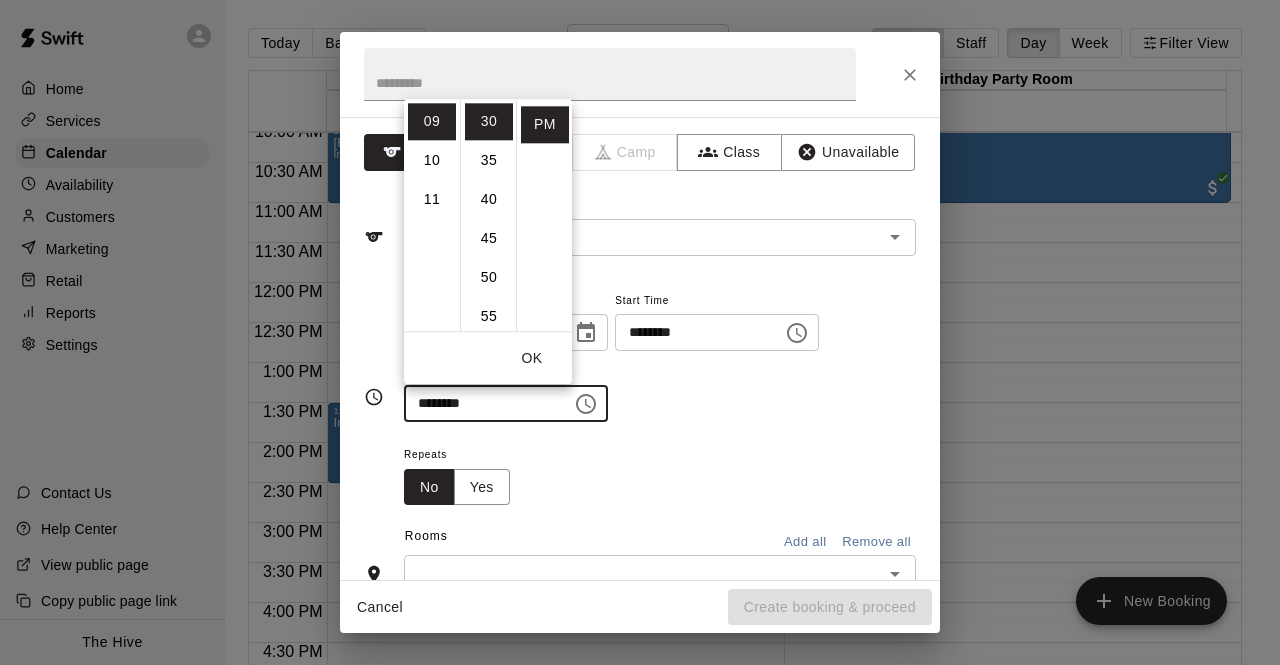 click on "OK" at bounding box center [532, 358] 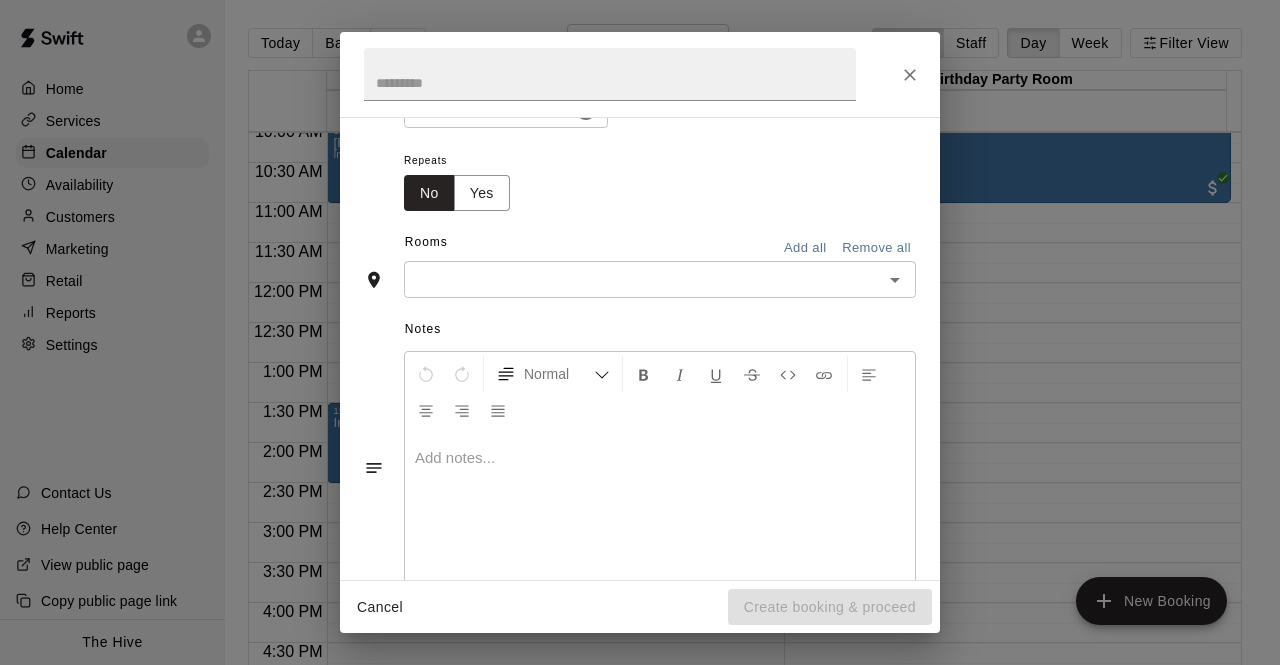 scroll, scrollTop: 323, scrollLeft: 0, axis: vertical 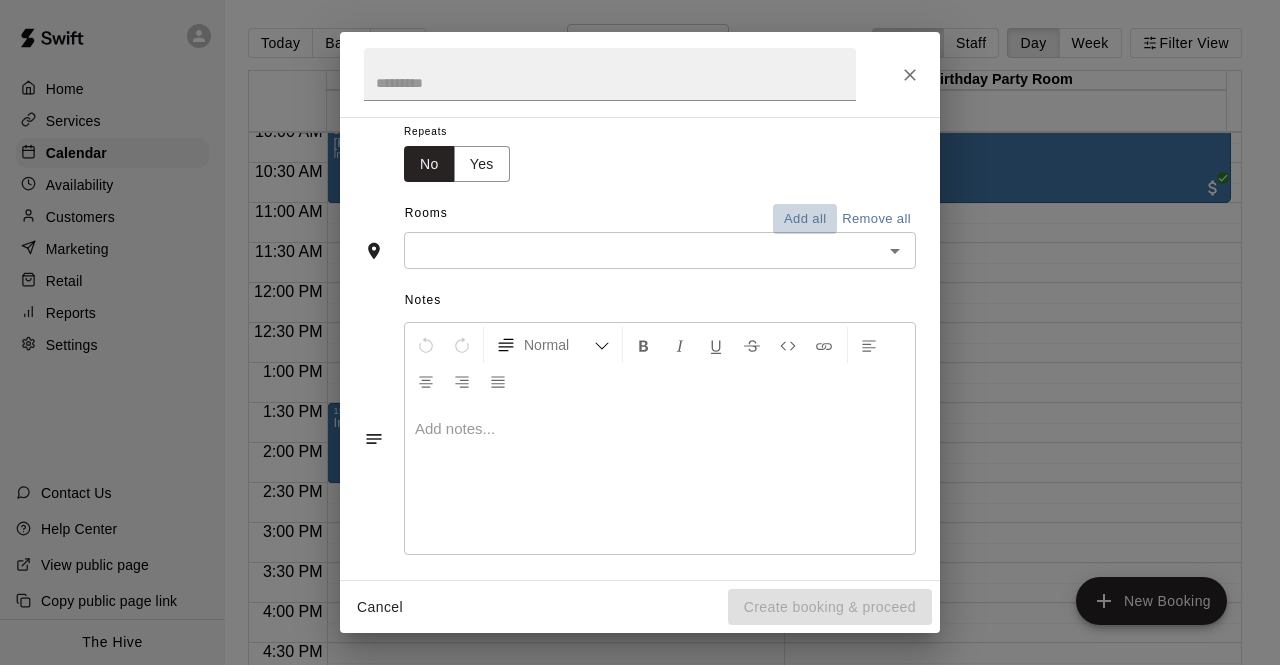 click on "Add all" at bounding box center [805, 219] 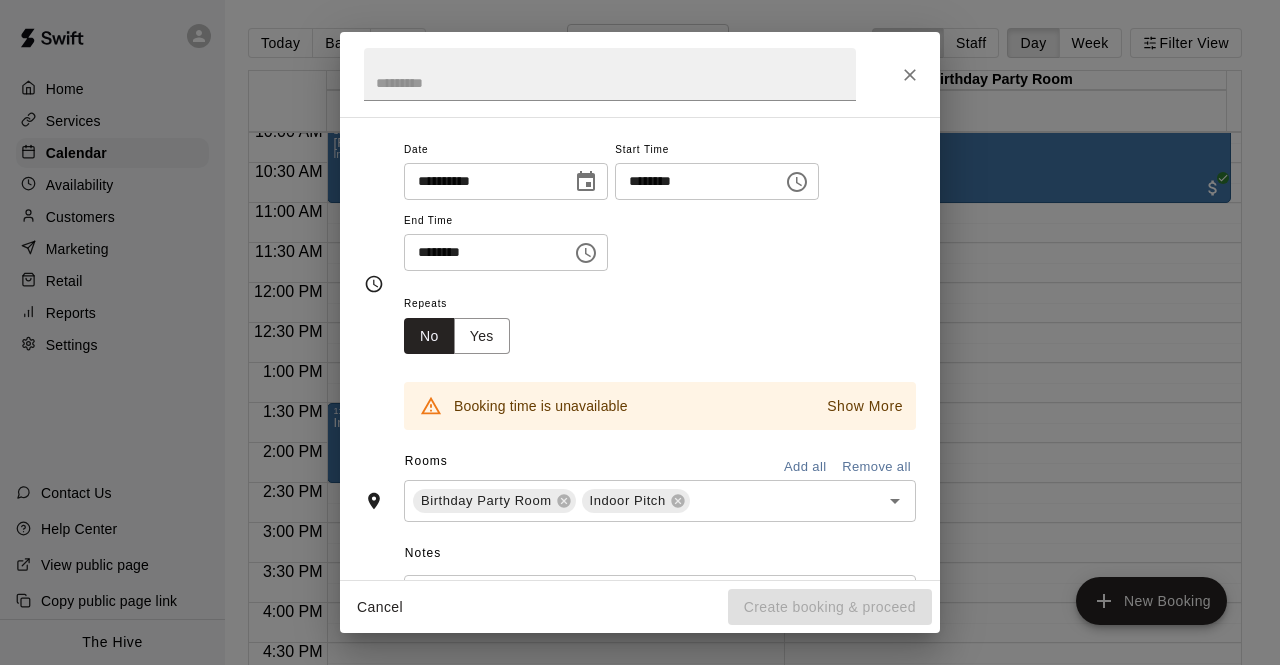 scroll, scrollTop: 152, scrollLeft: 0, axis: vertical 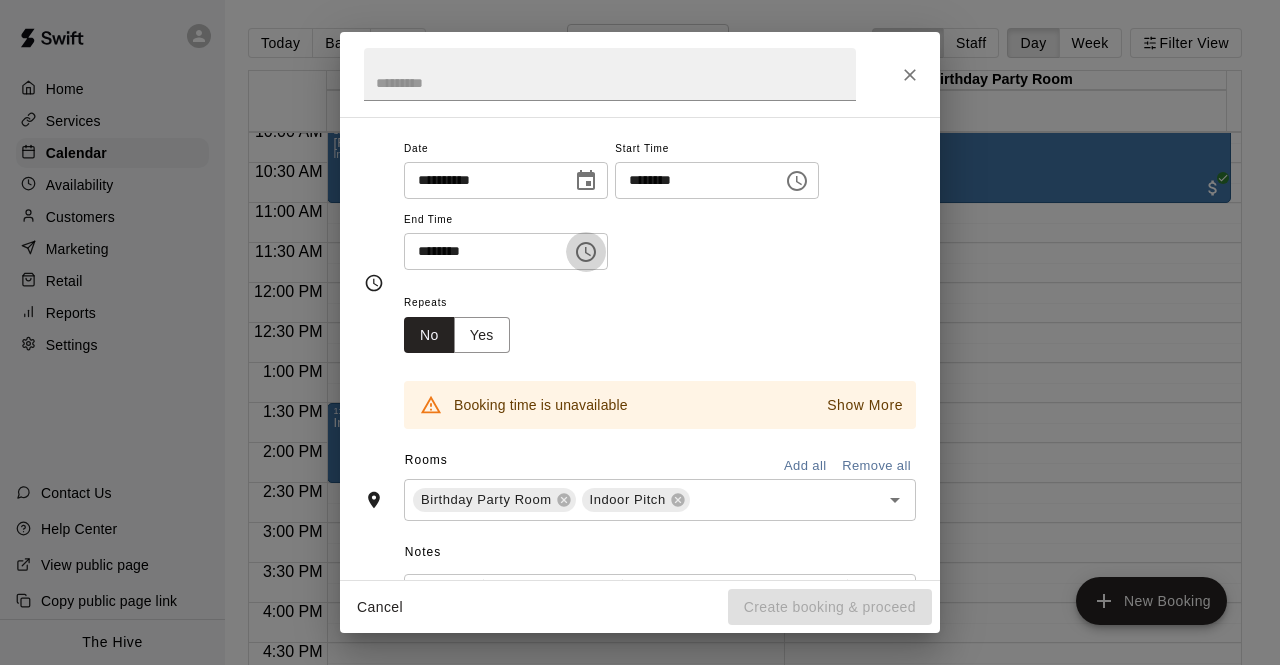 click 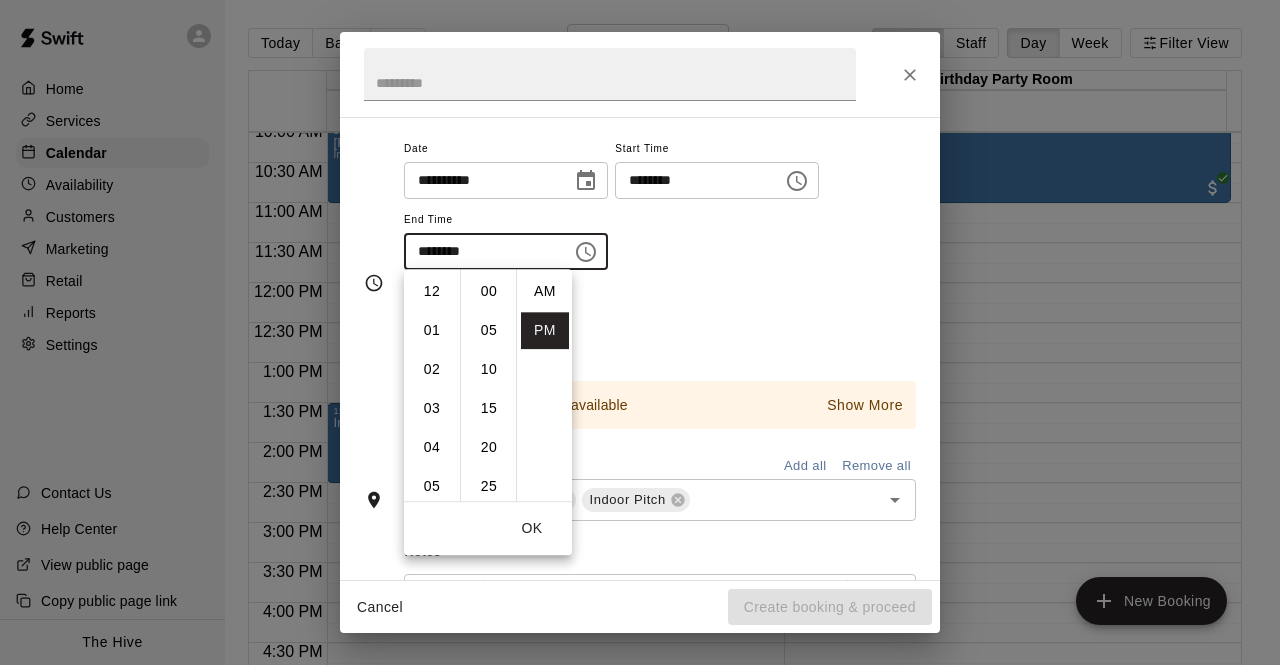 scroll, scrollTop: 351, scrollLeft: 0, axis: vertical 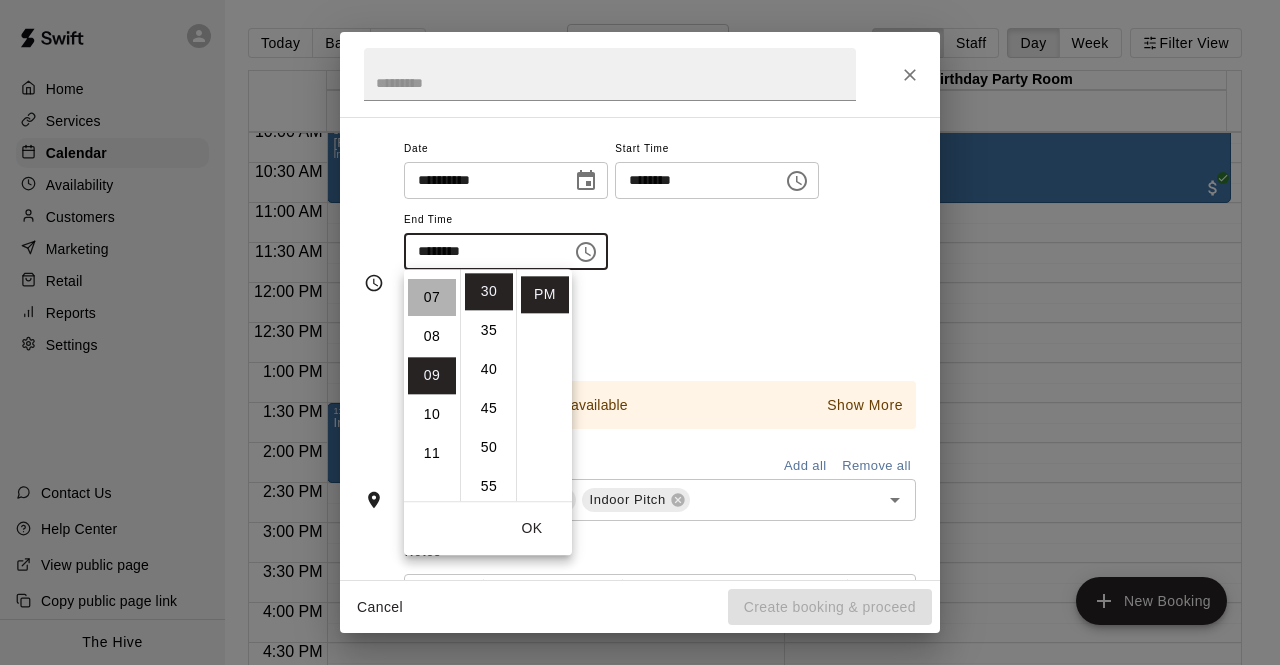 click on "07" at bounding box center [432, 297] 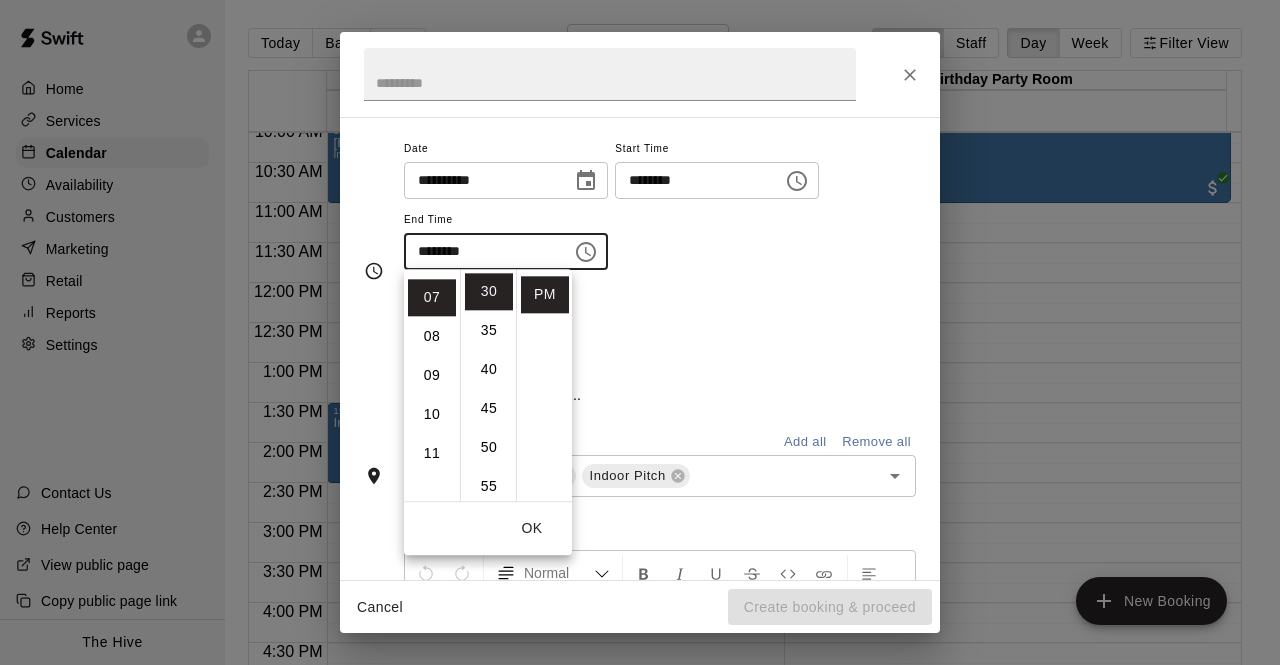 scroll, scrollTop: 273, scrollLeft: 0, axis: vertical 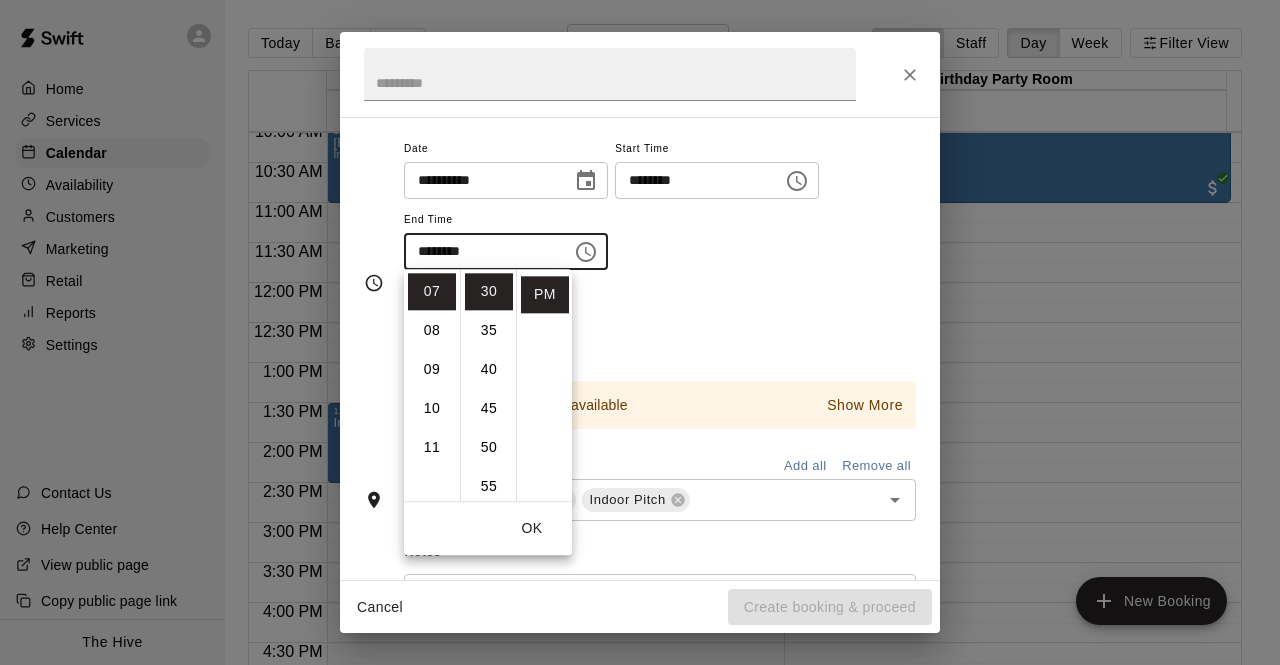 click on "Repeats No Yes" at bounding box center [660, 321] 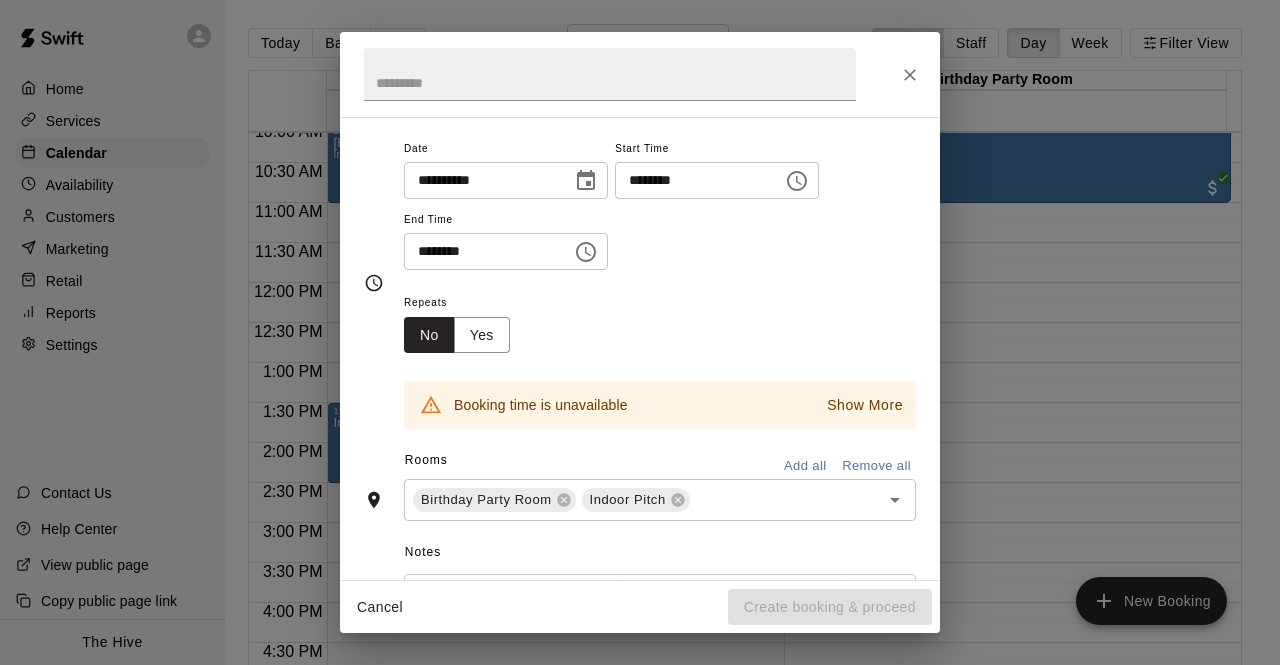 scroll, scrollTop: 413, scrollLeft: 0, axis: vertical 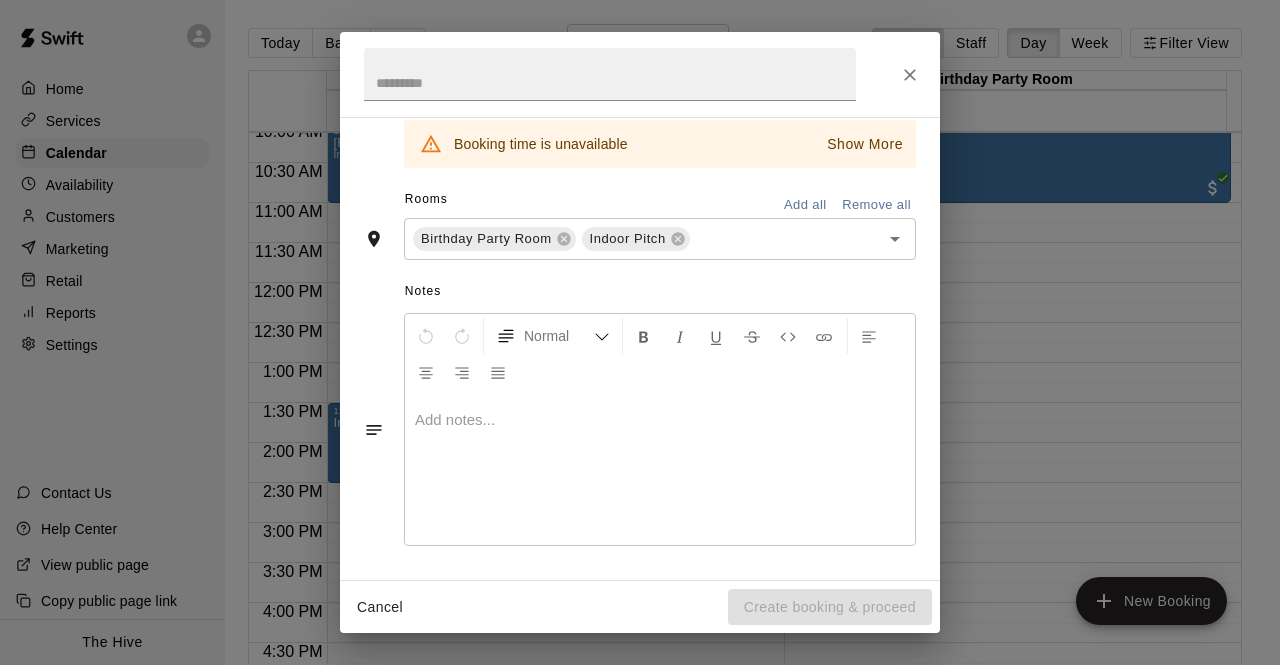 click on "Cancel Create booking & proceed" at bounding box center [640, 607] 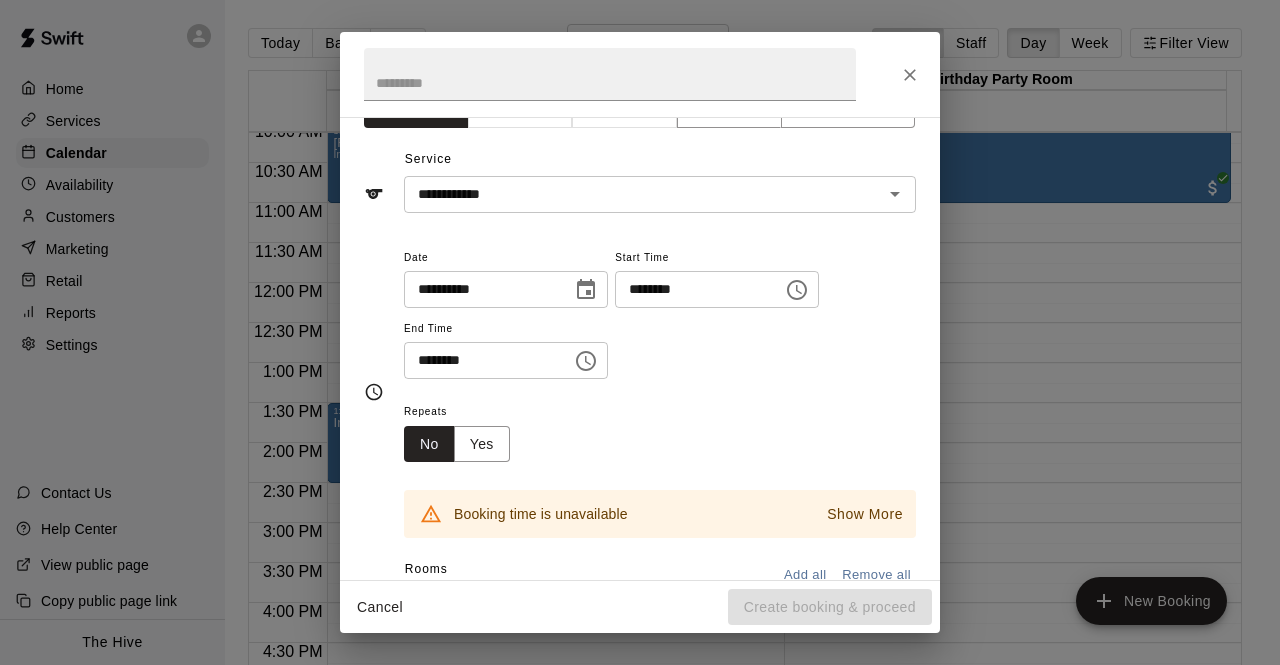 scroll, scrollTop: 0, scrollLeft: 0, axis: both 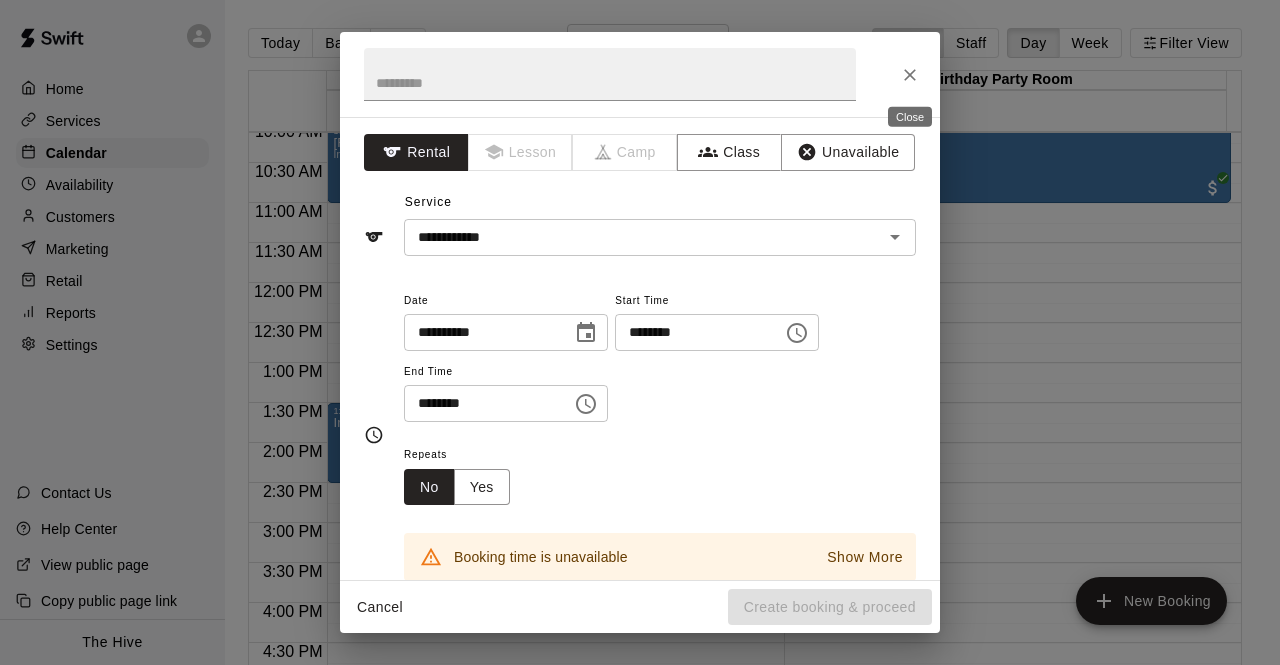 click 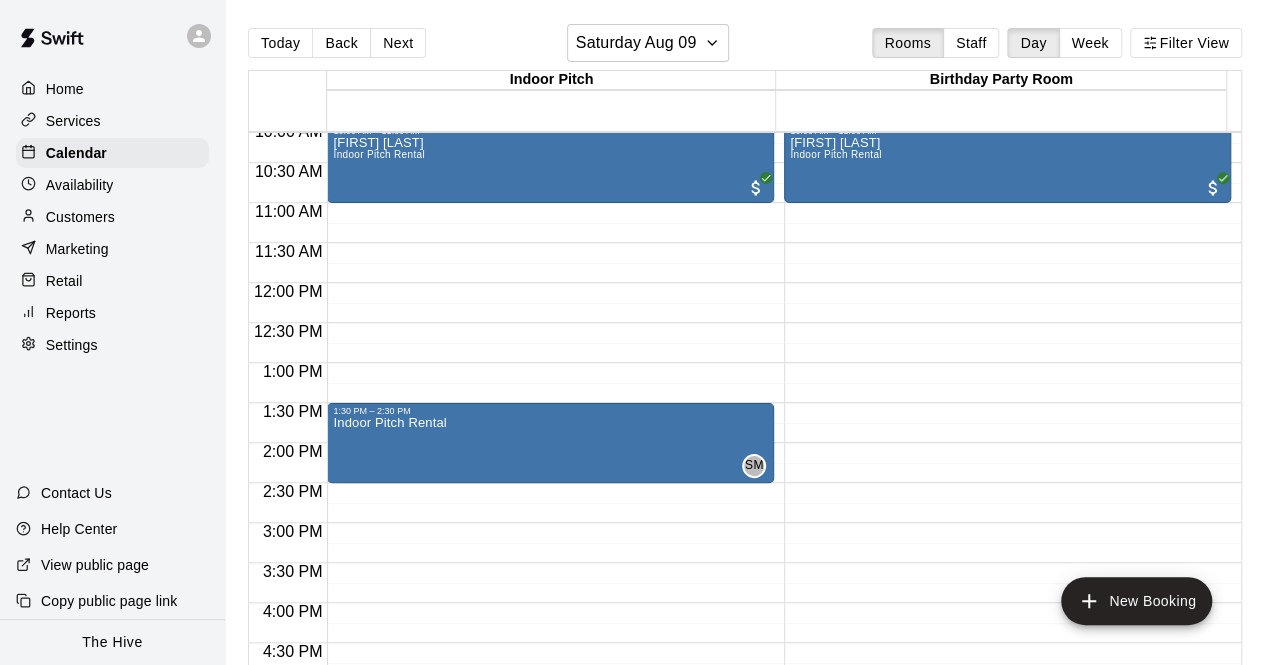 click on "12:00 AM – 6:00 AM Closed 9:00 AM – 10:00 AM Kelli Smith Indoor Pitch Rental 10:00 AM – 11:00 AM Kelli Smith Indoor Pitch Rental 1:30 PM – 2:30 PM Indoor Pitch Rental SM 0 10:00 PM – 11:59 PM Closed" at bounding box center [550, 283] 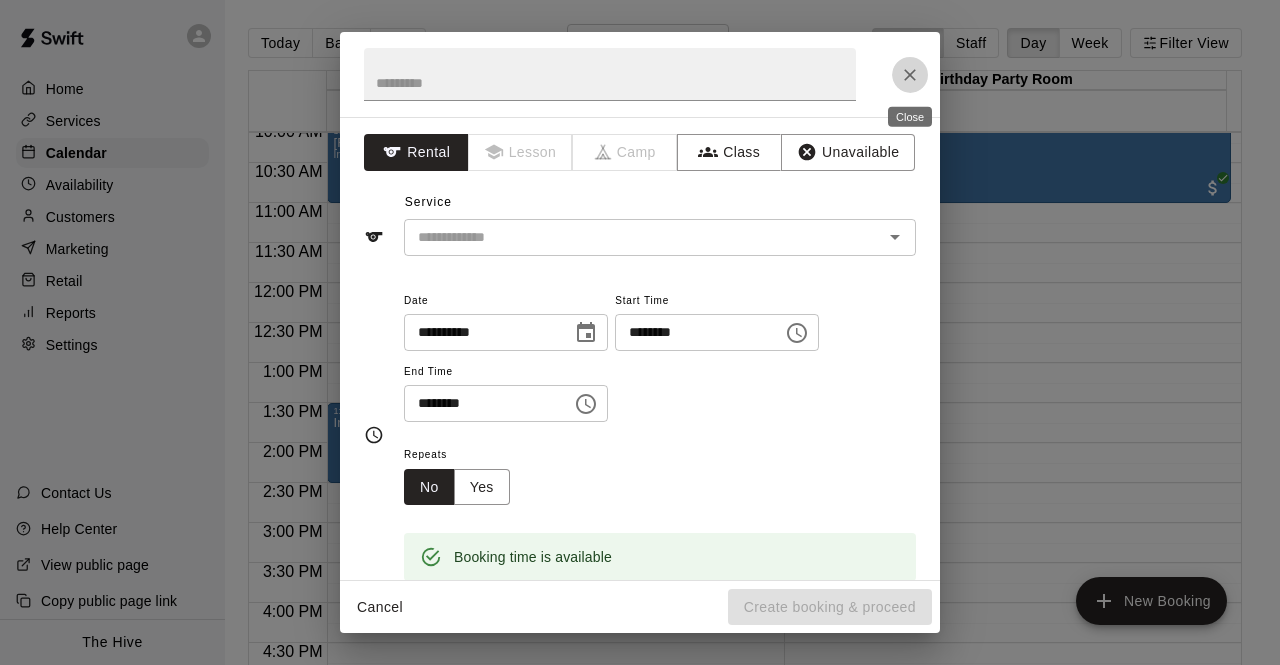 click 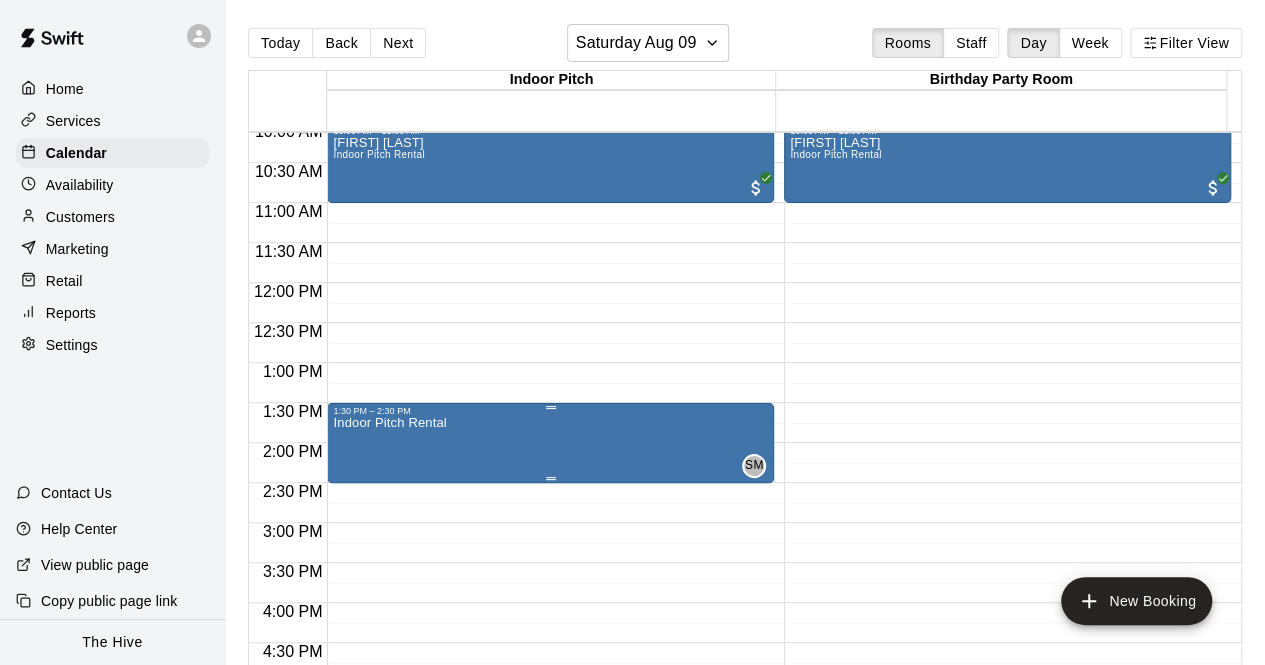 click on "Indoor Pitch Rental SM 0" at bounding box center (550, 748) 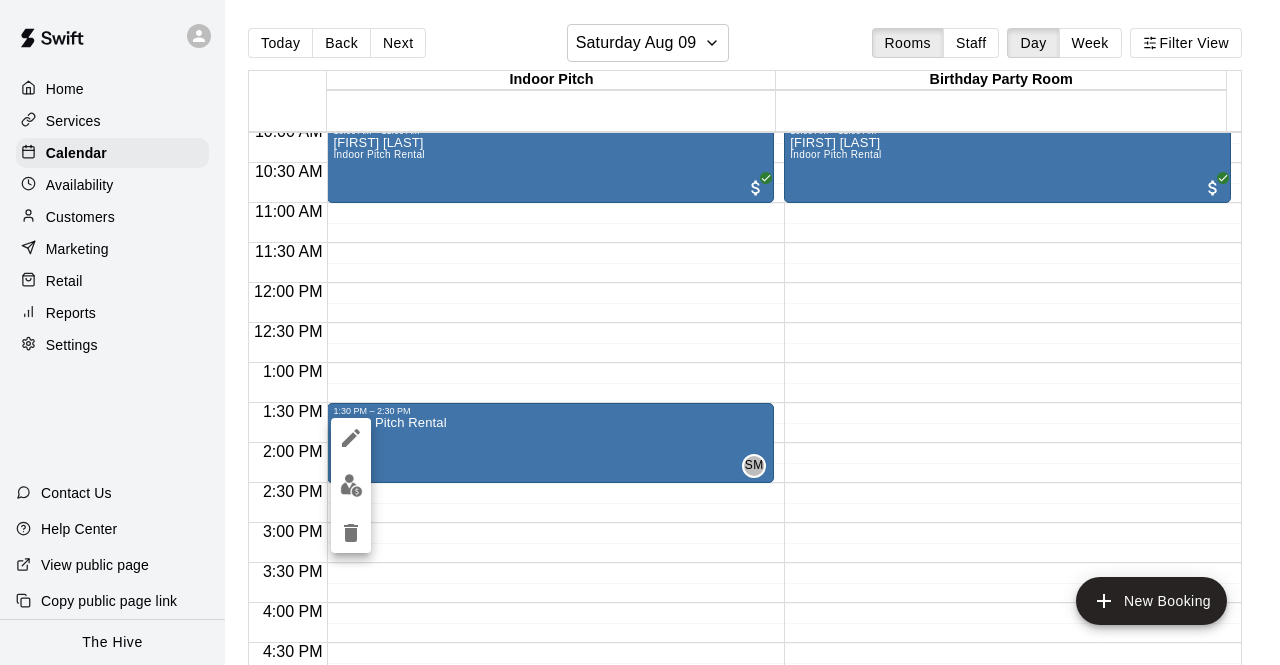 click at bounding box center [351, 533] 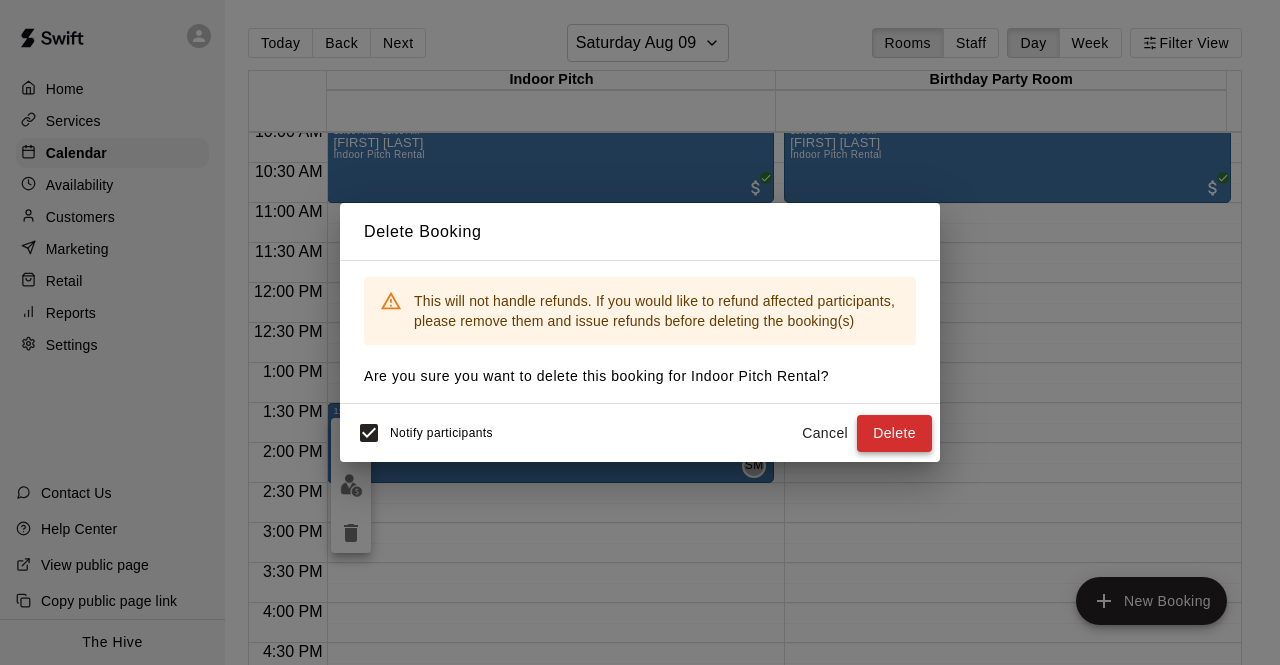 click on "Delete" at bounding box center [894, 433] 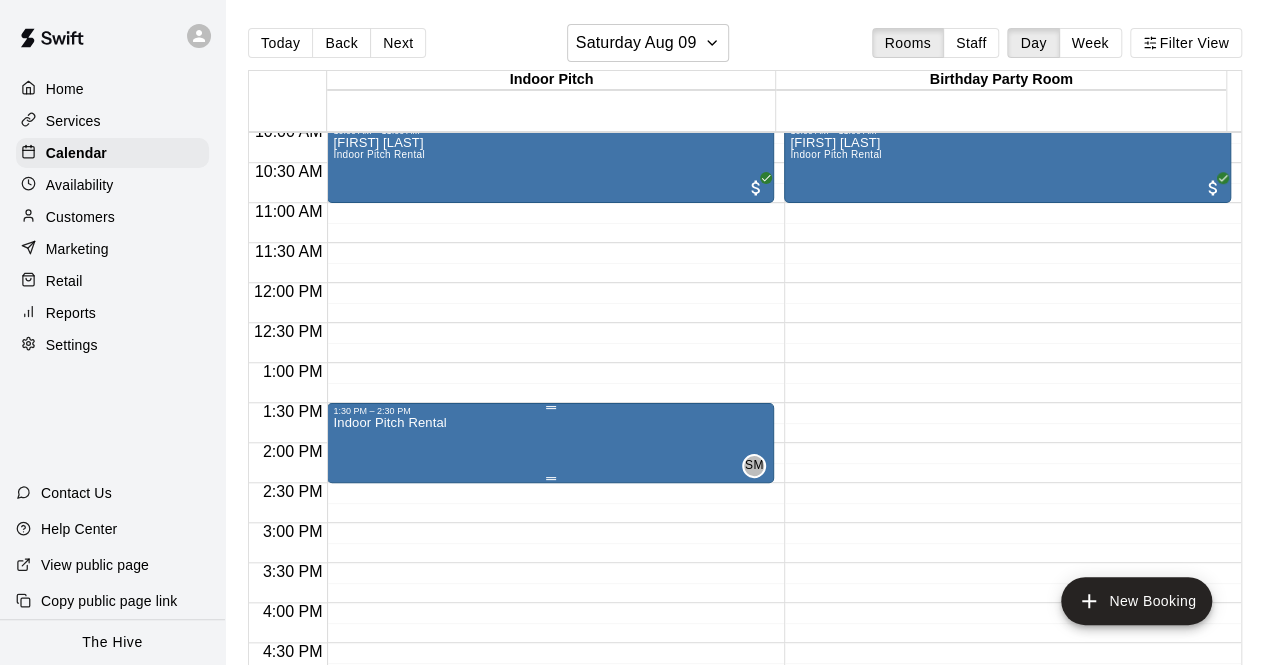 click on "Indoor Pitch Rental SM 0" at bounding box center (550, 748) 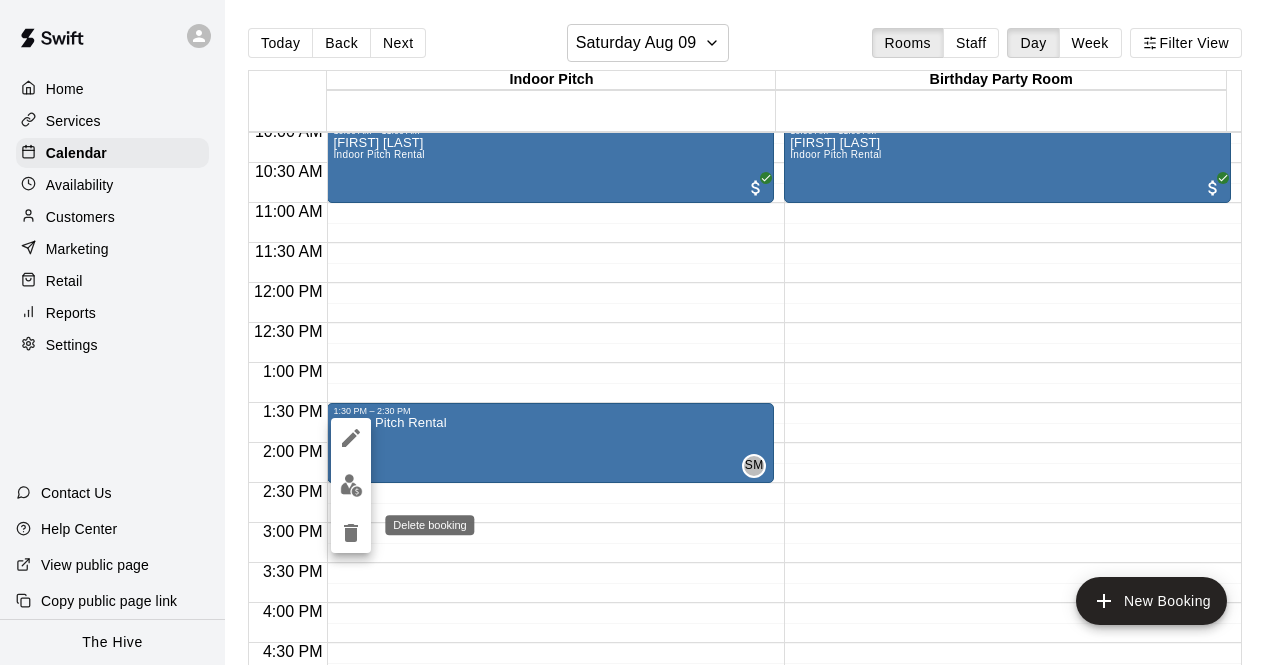 click 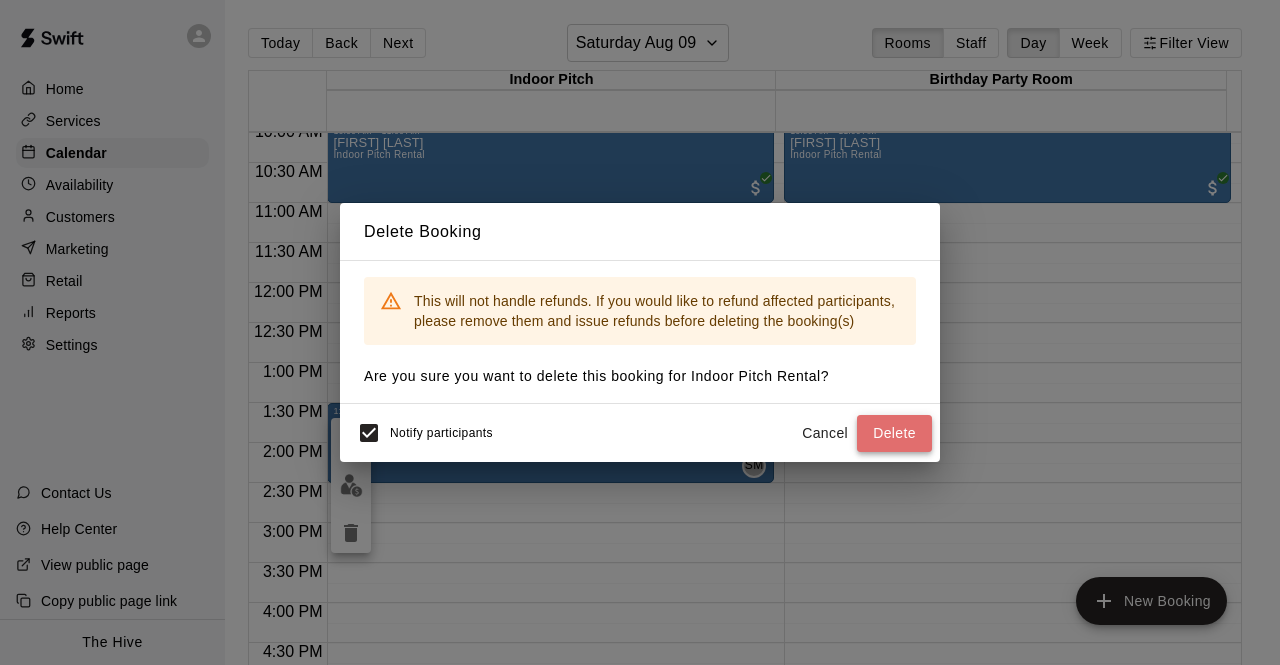 click on "Delete" at bounding box center (894, 433) 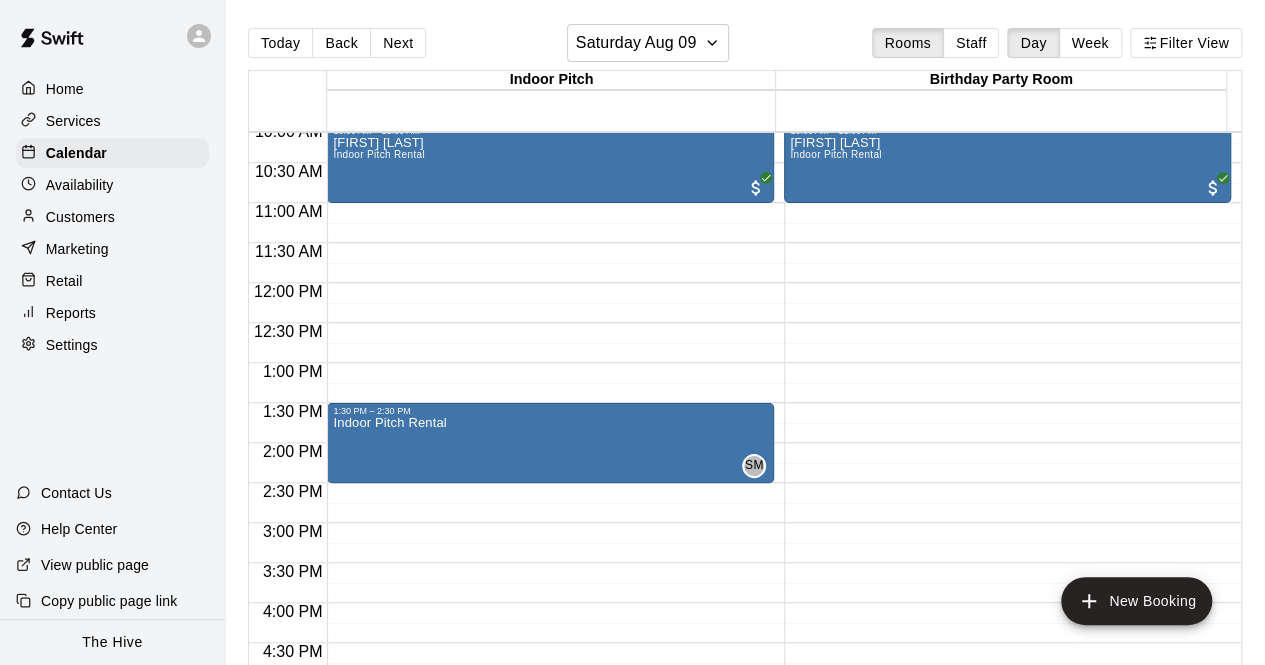 click on "12:00 AM – 6:00 AM Closed 9:00 AM – 10:00 AM Kelli Smith Indoor Pitch Rental 10:00 AM – 11:00 AM Kelli Smith Indoor Pitch Rental 1:30 PM – 2:30 PM Indoor Pitch Rental SM 0 10:00 PM – 11:59 PM Closed" at bounding box center (550, 283) 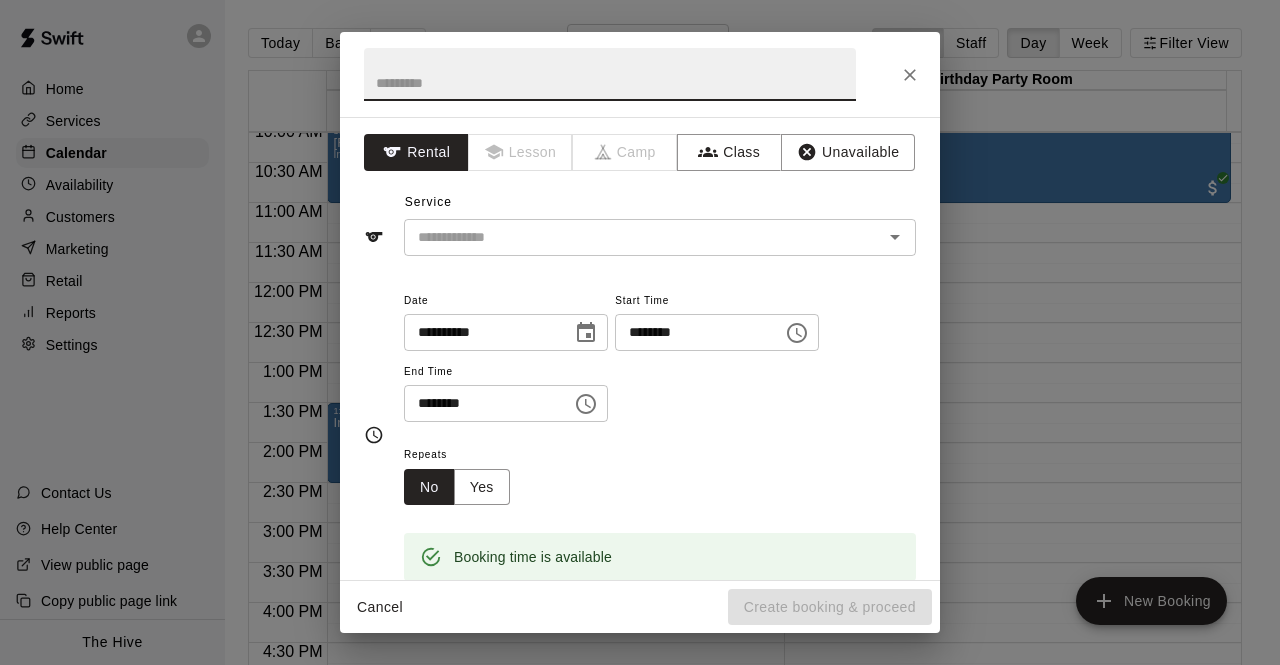 click 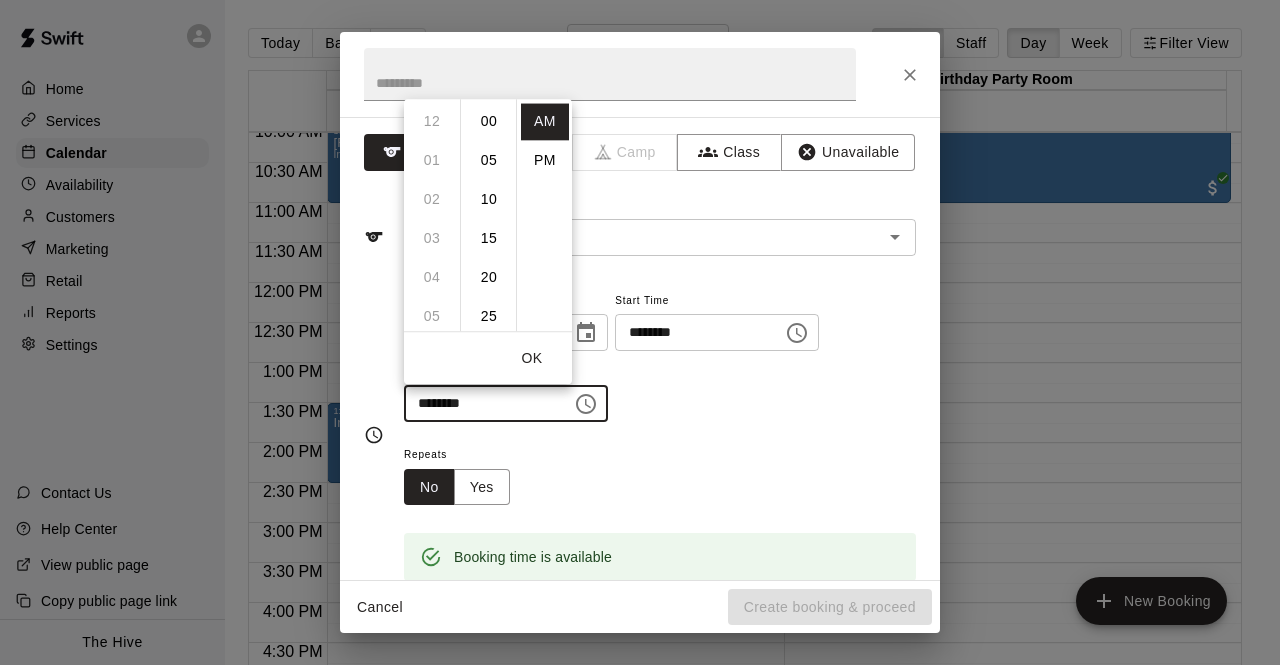 scroll, scrollTop: 426, scrollLeft: 0, axis: vertical 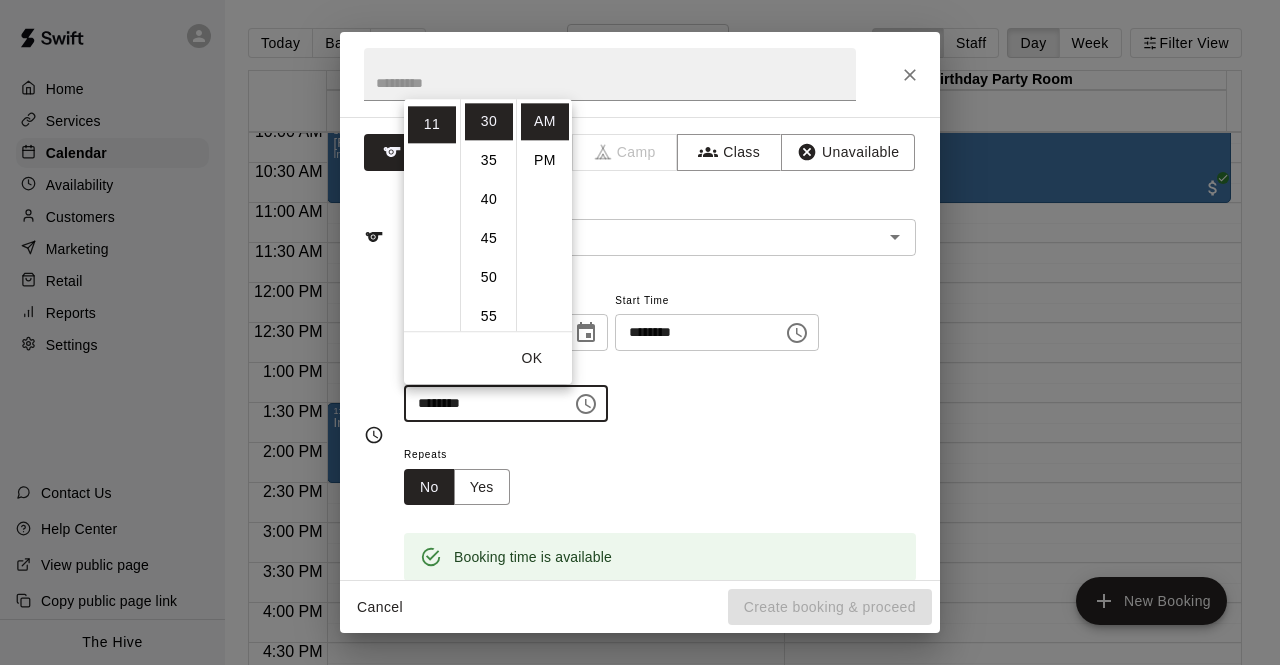 click on "**********" at bounding box center (660, 355) 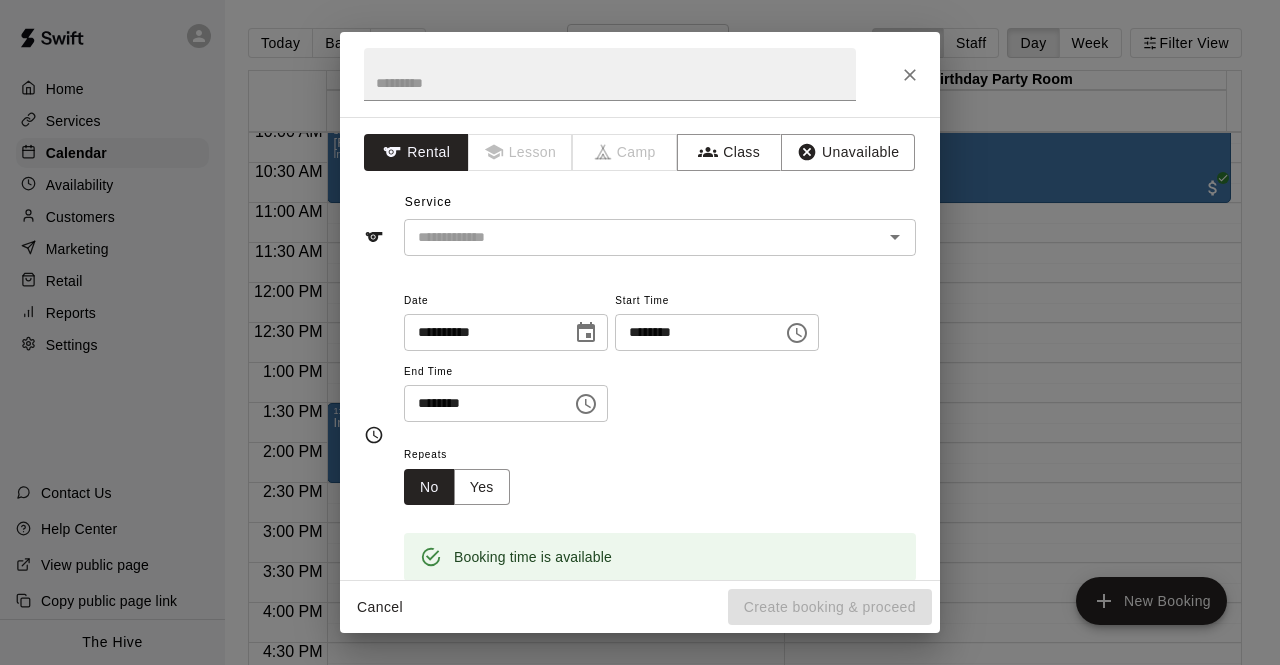 click 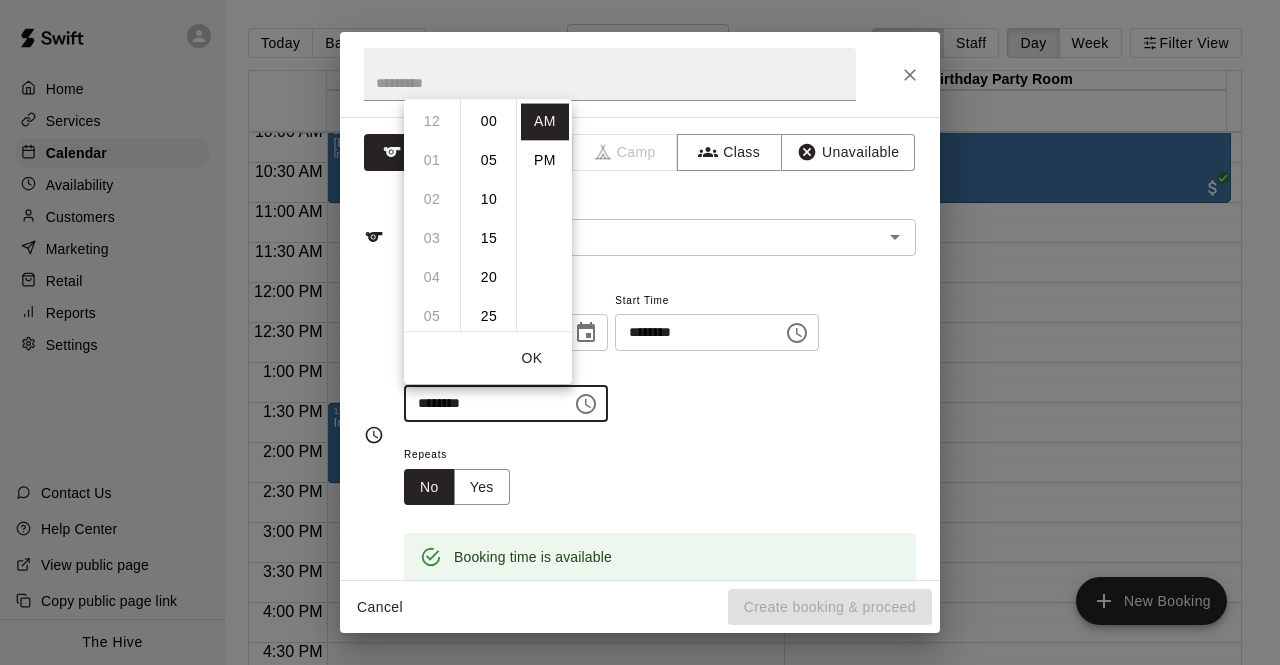scroll, scrollTop: 426, scrollLeft: 0, axis: vertical 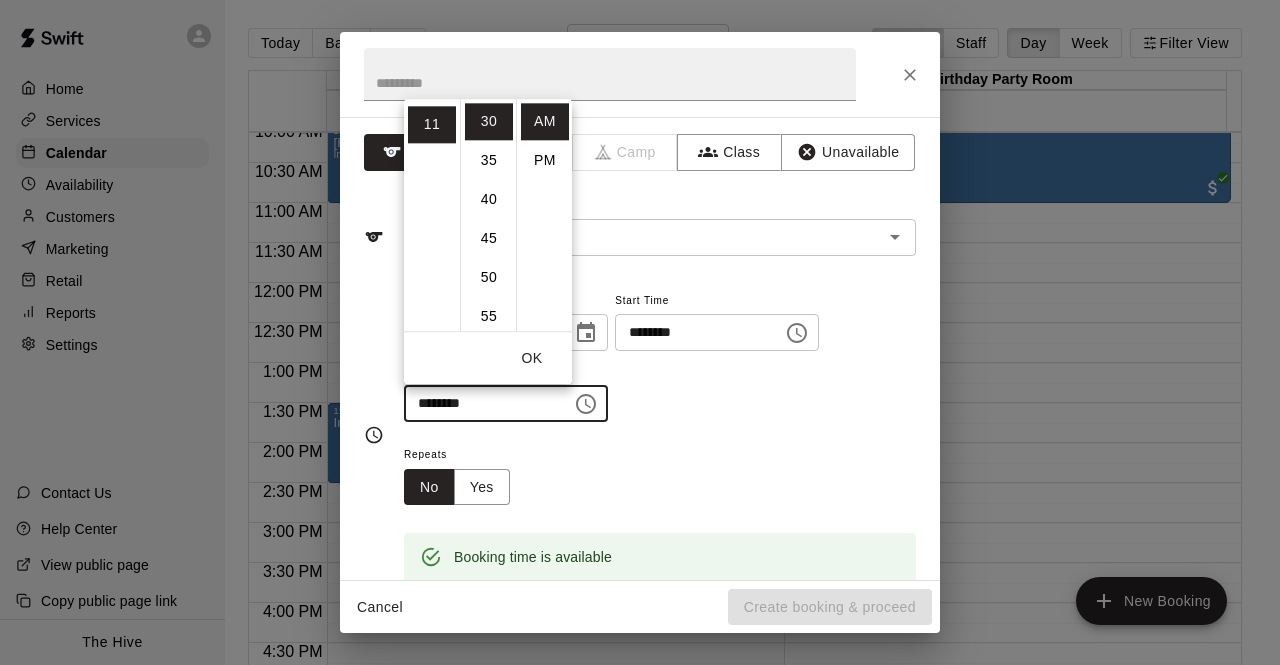 click on "**********" at bounding box center (660, 355) 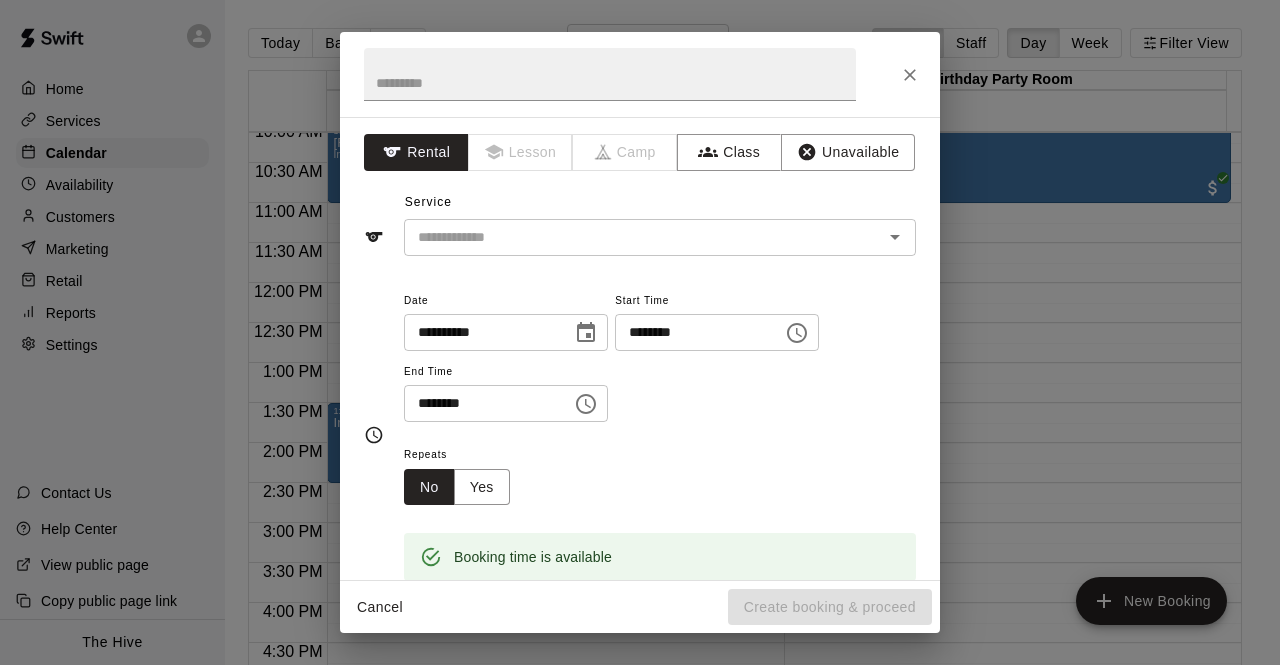 click 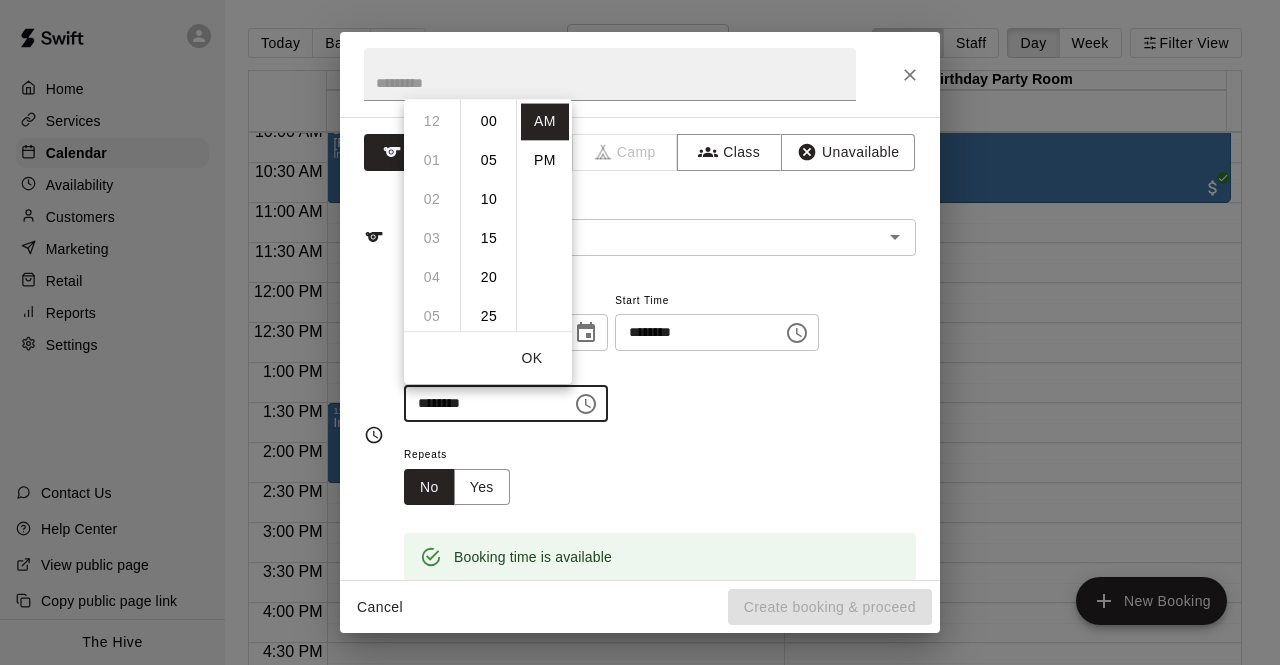 scroll, scrollTop: 426, scrollLeft: 0, axis: vertical 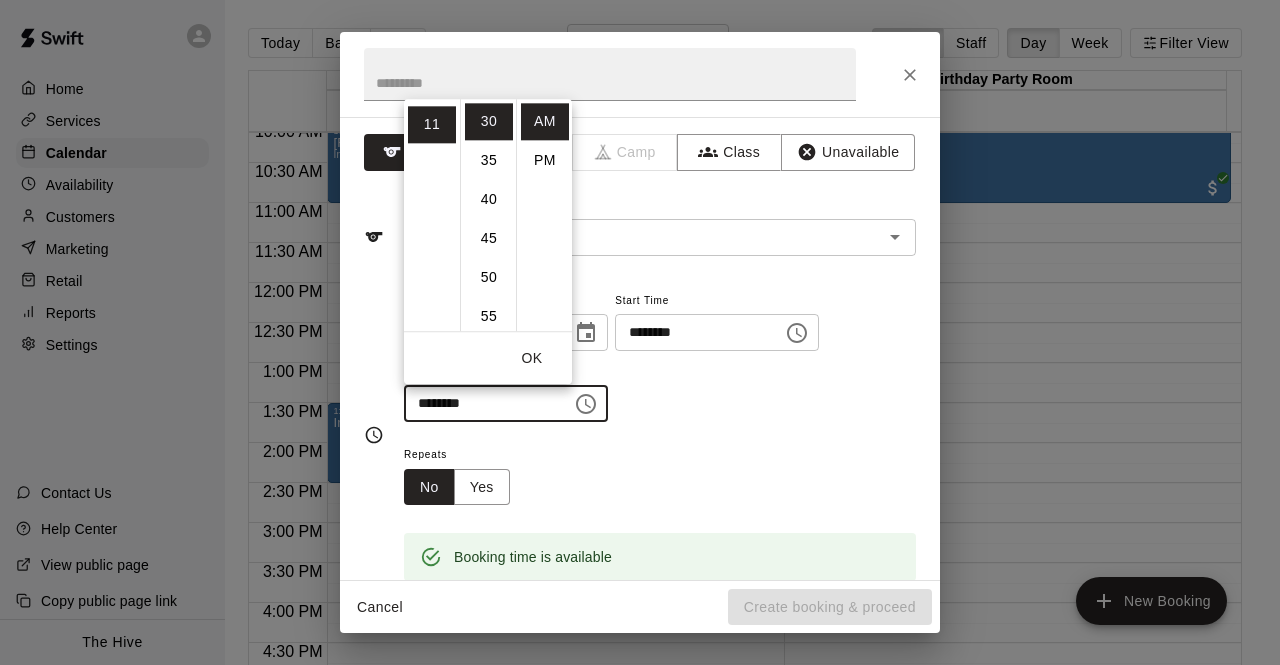 click on "OK" at bounding box center [532, 358] 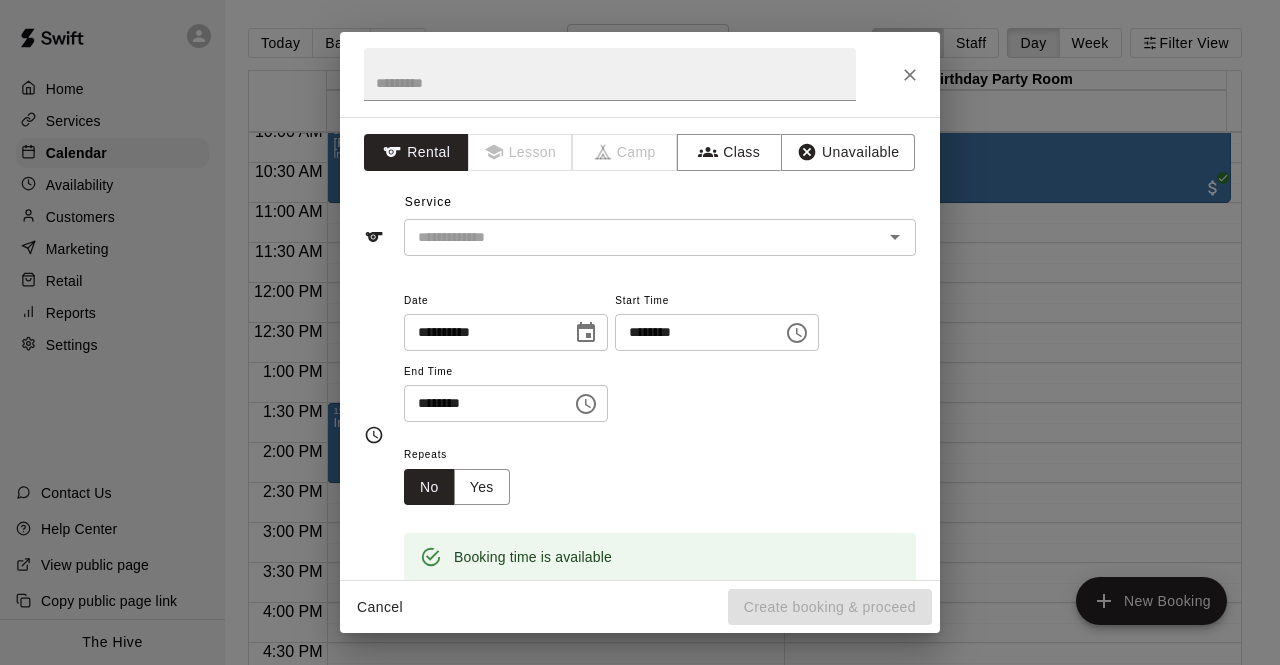 click on "********" at bounding box center [481, 403] 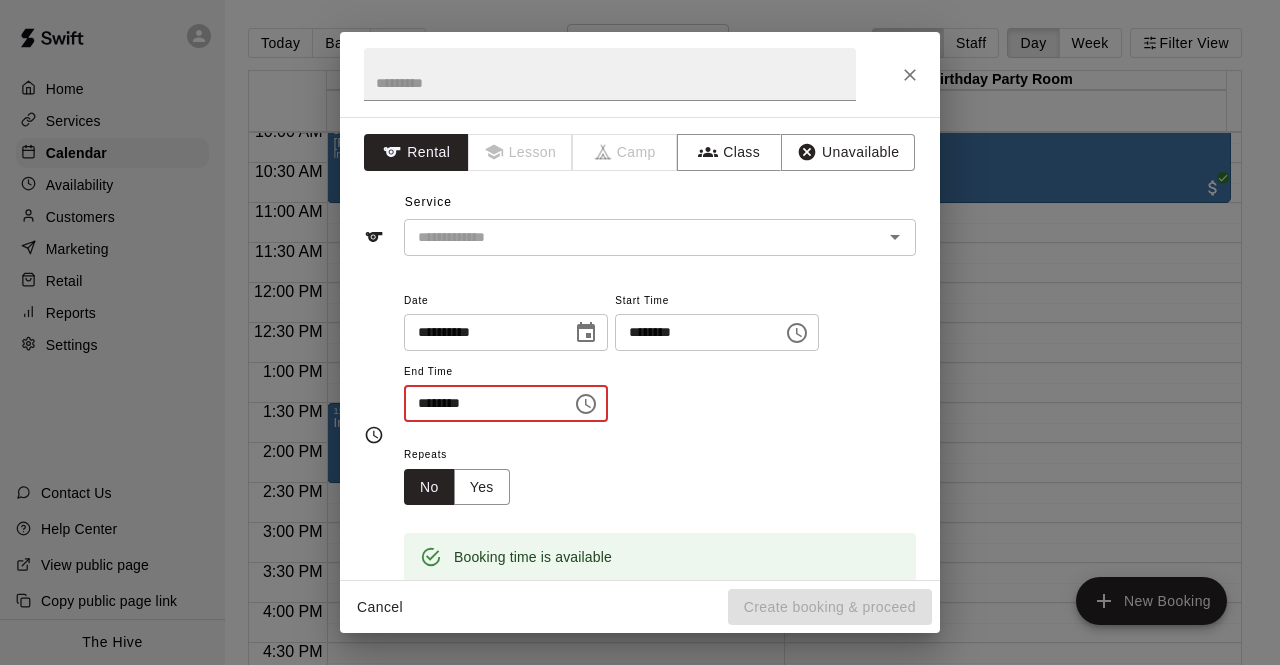type on "********" 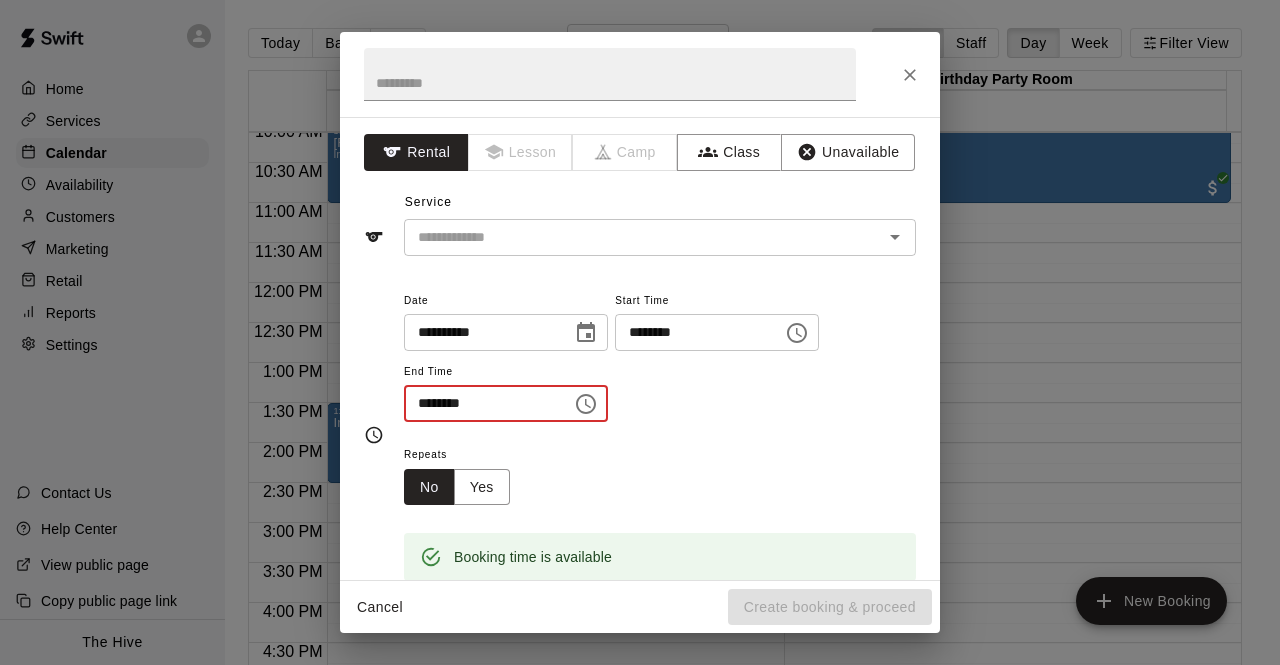 type 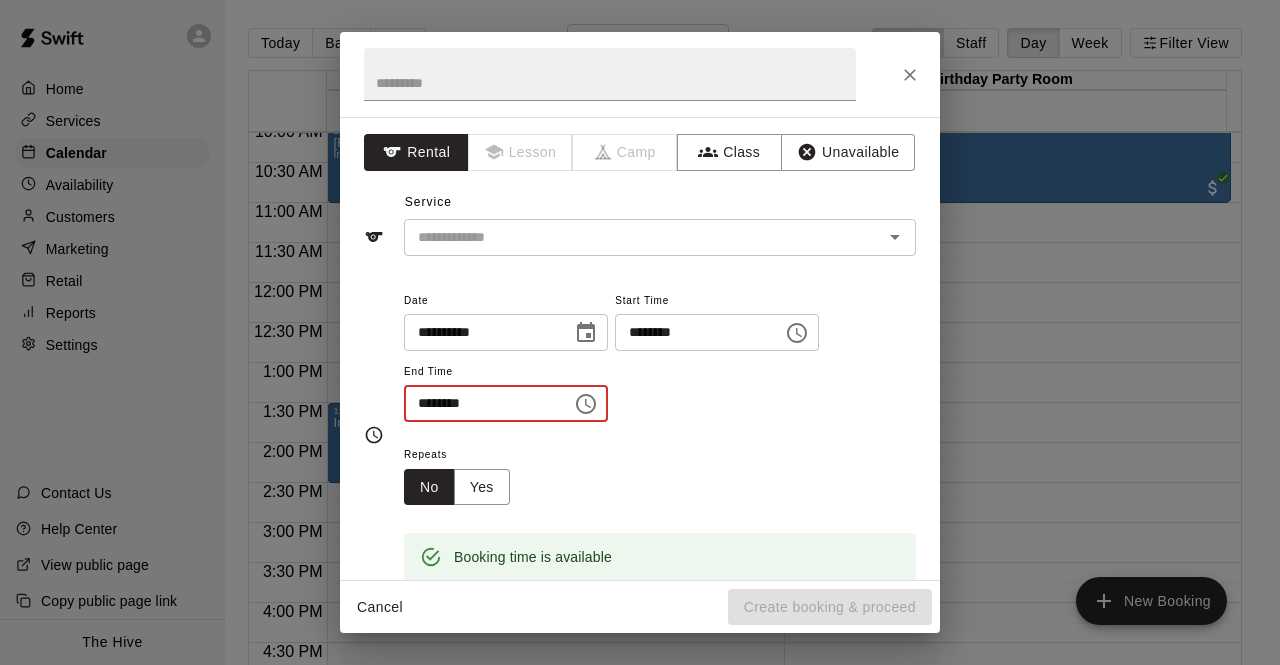 click on "********" at bounding box center [481, 403] 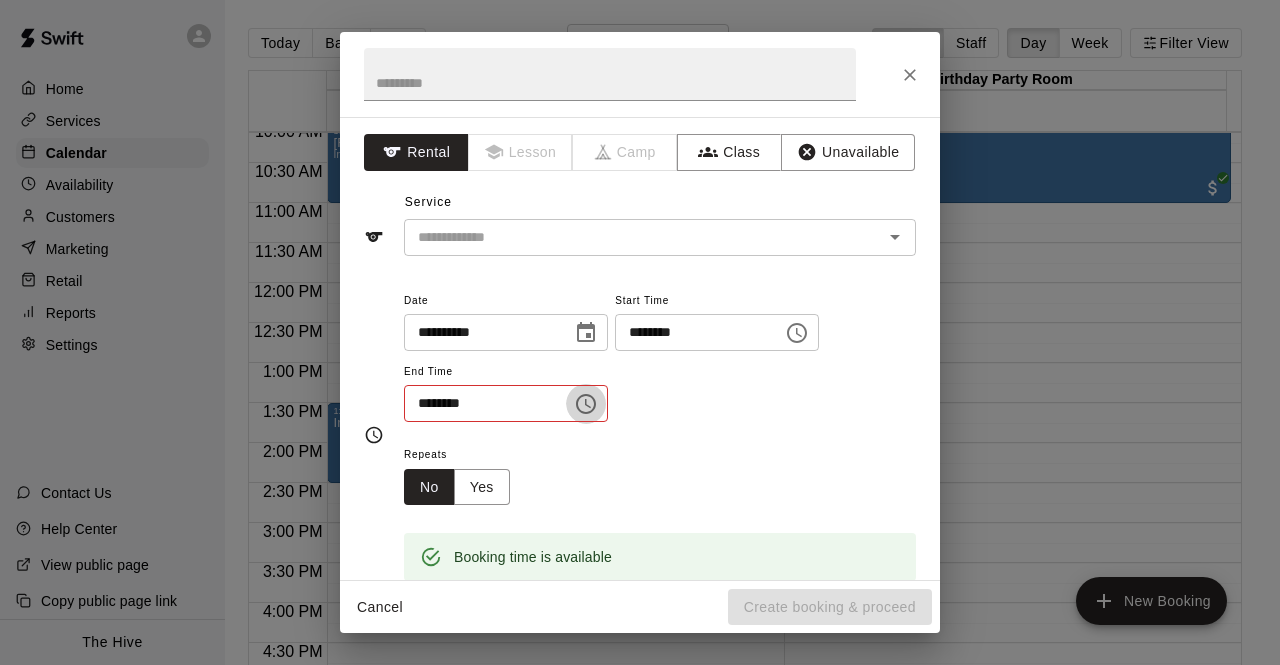 click 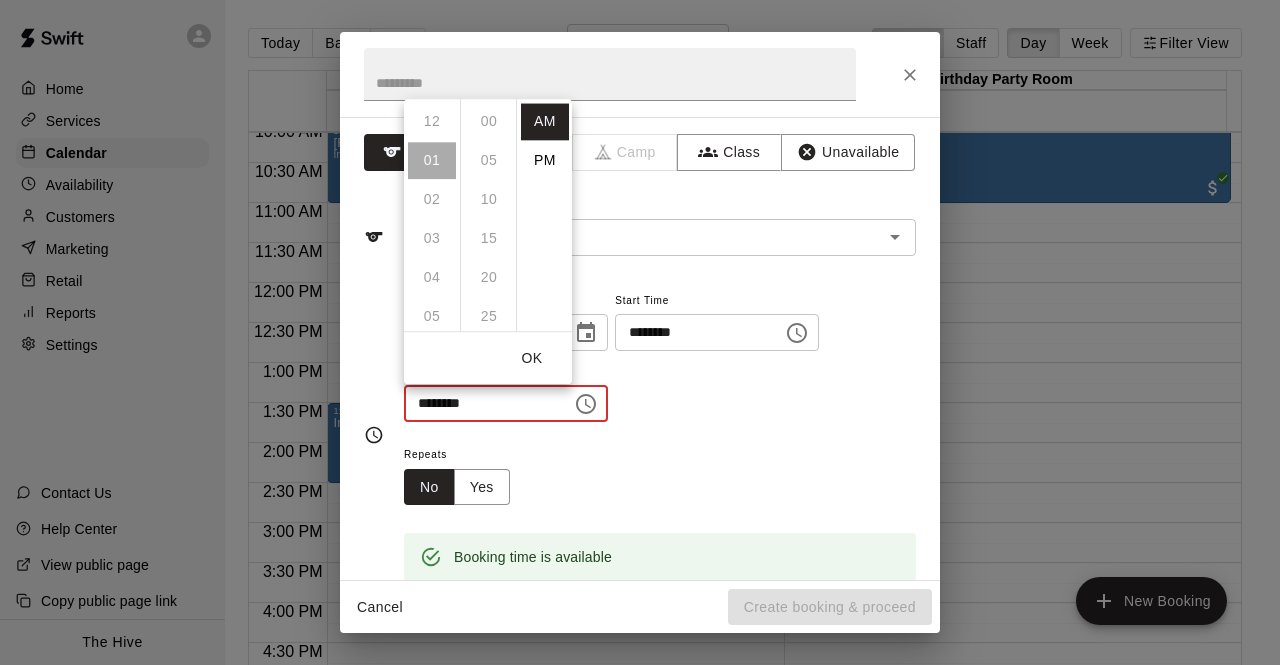 scroll, scrollTop: 39, scrollLeft: 0, axis: vertical 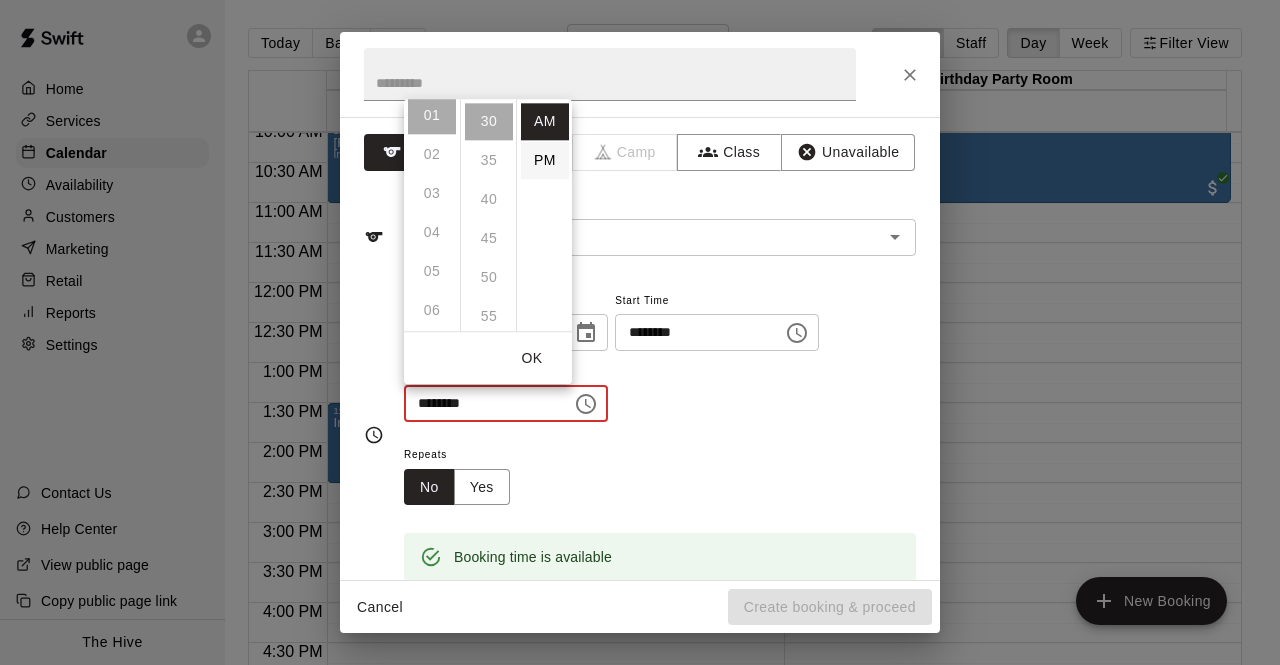 click on "PM" at bounding box center [545, 160] 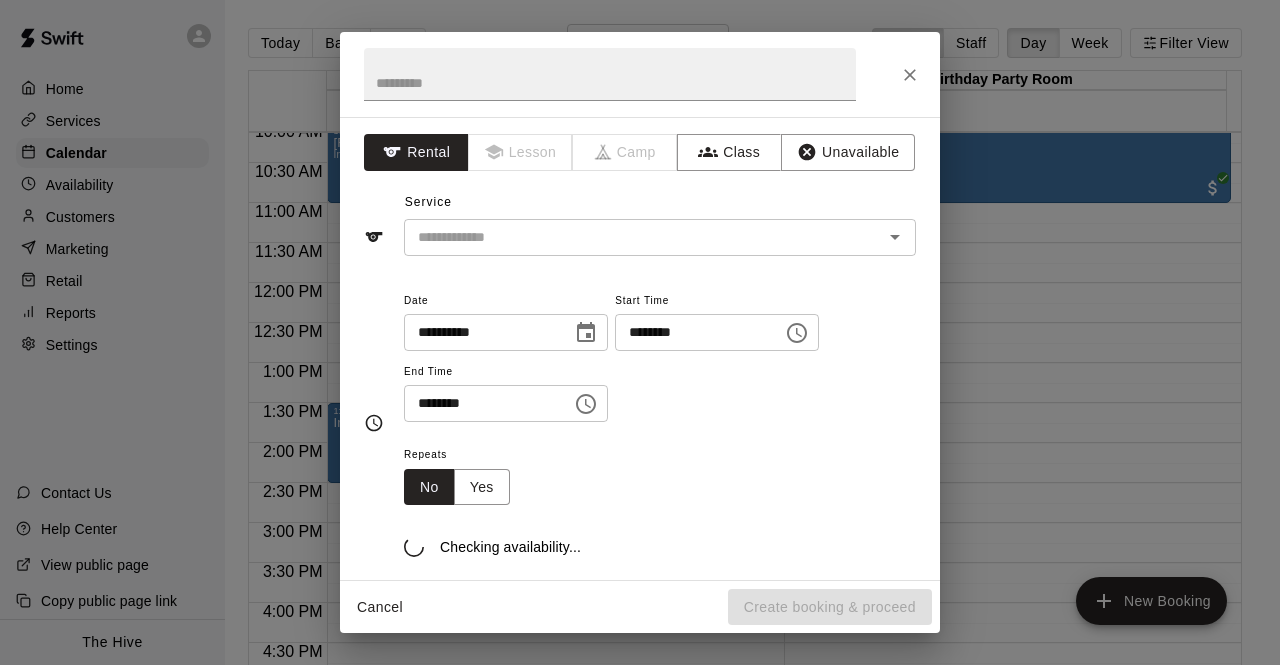 type on "********" 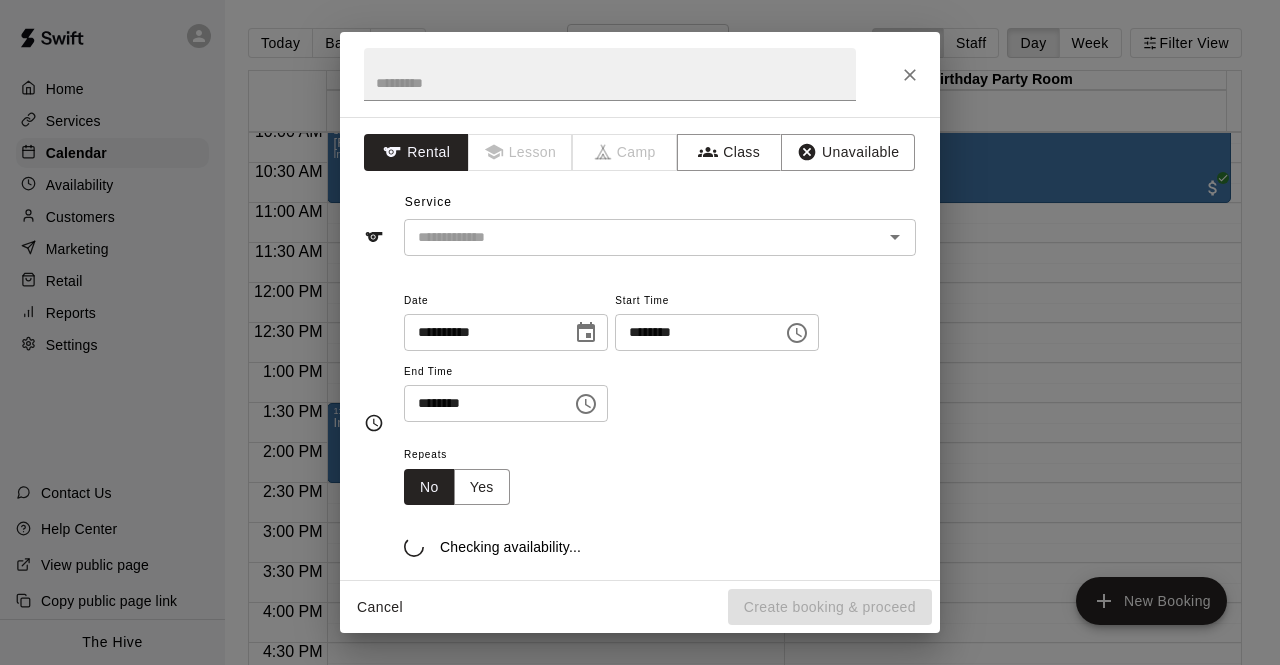 scroll, scrollTop: 36, scrollLeft: 0, axis: vertical 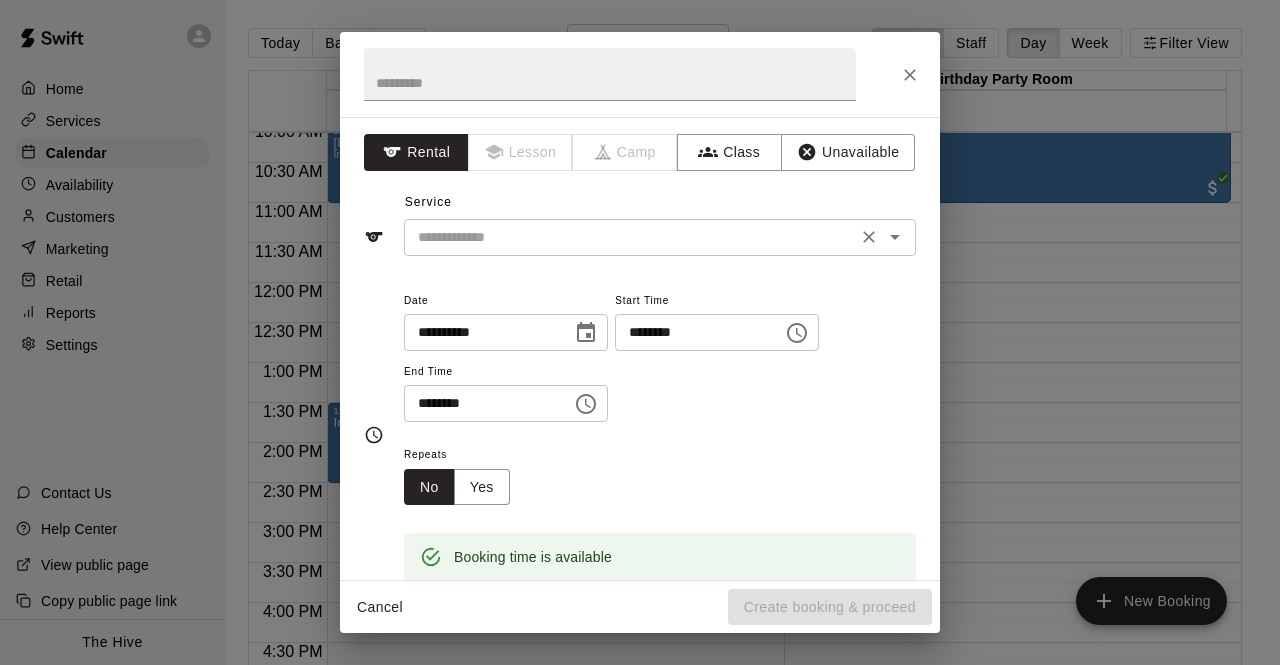 click 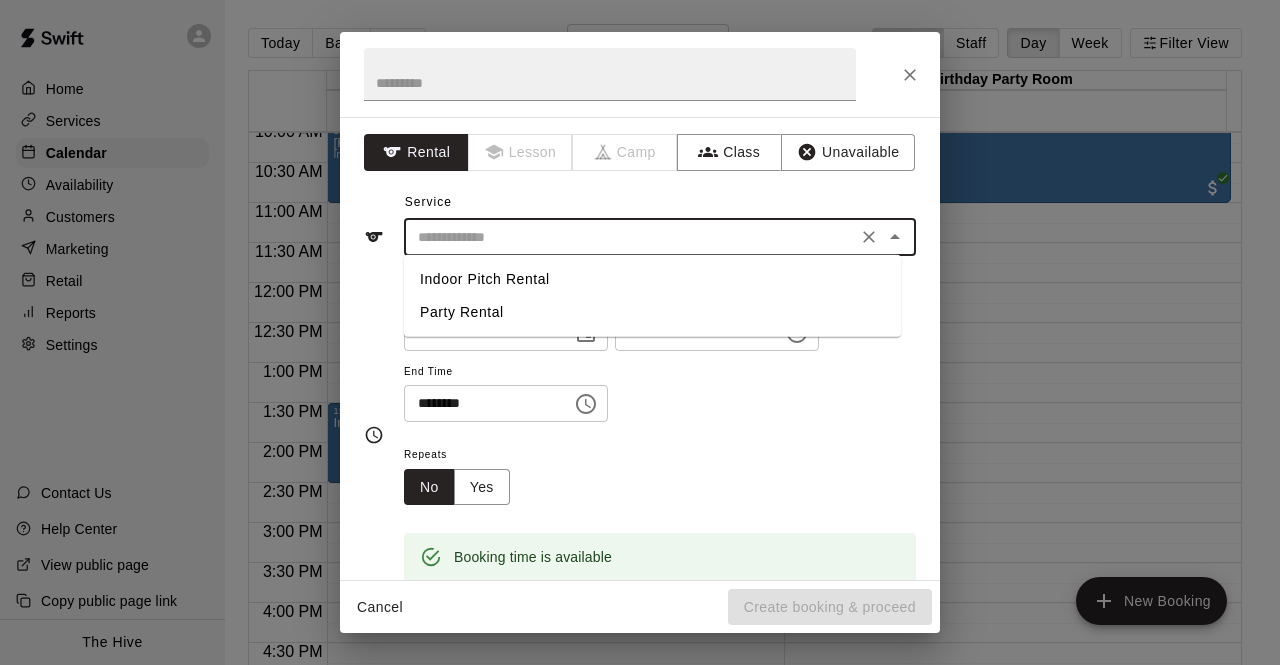 click on "Indoor Pitch Rental" at bounding box center (652, 279) 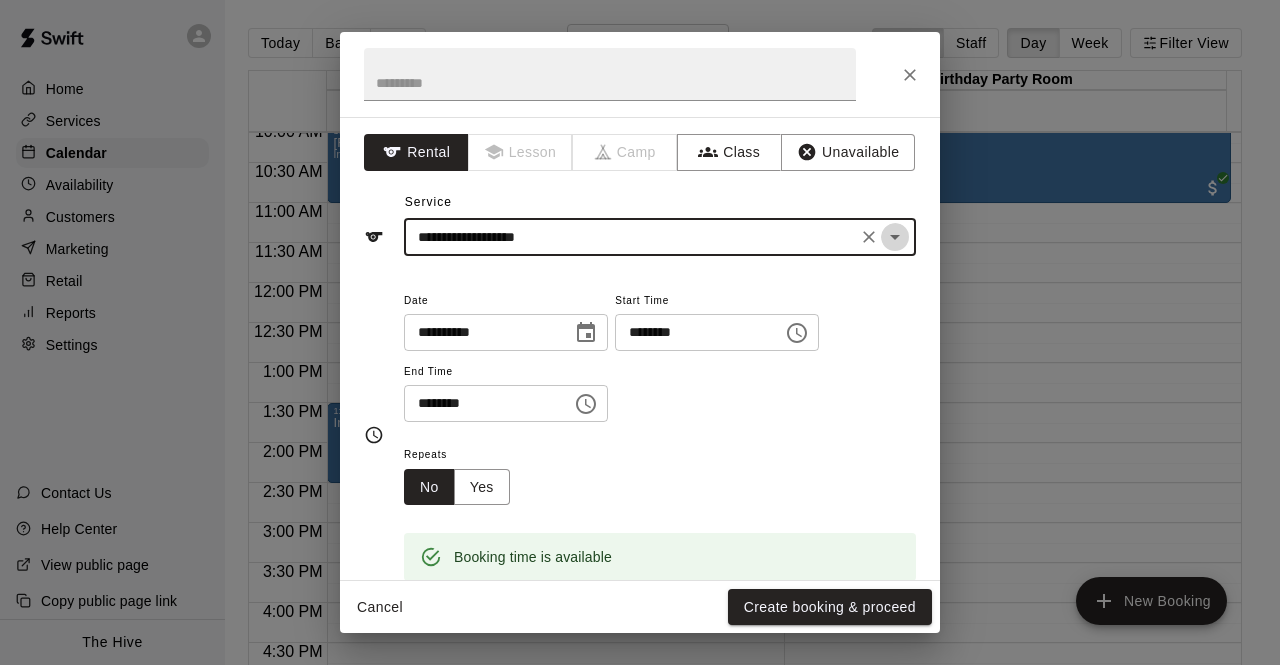 click at bounding box center [895, 237] 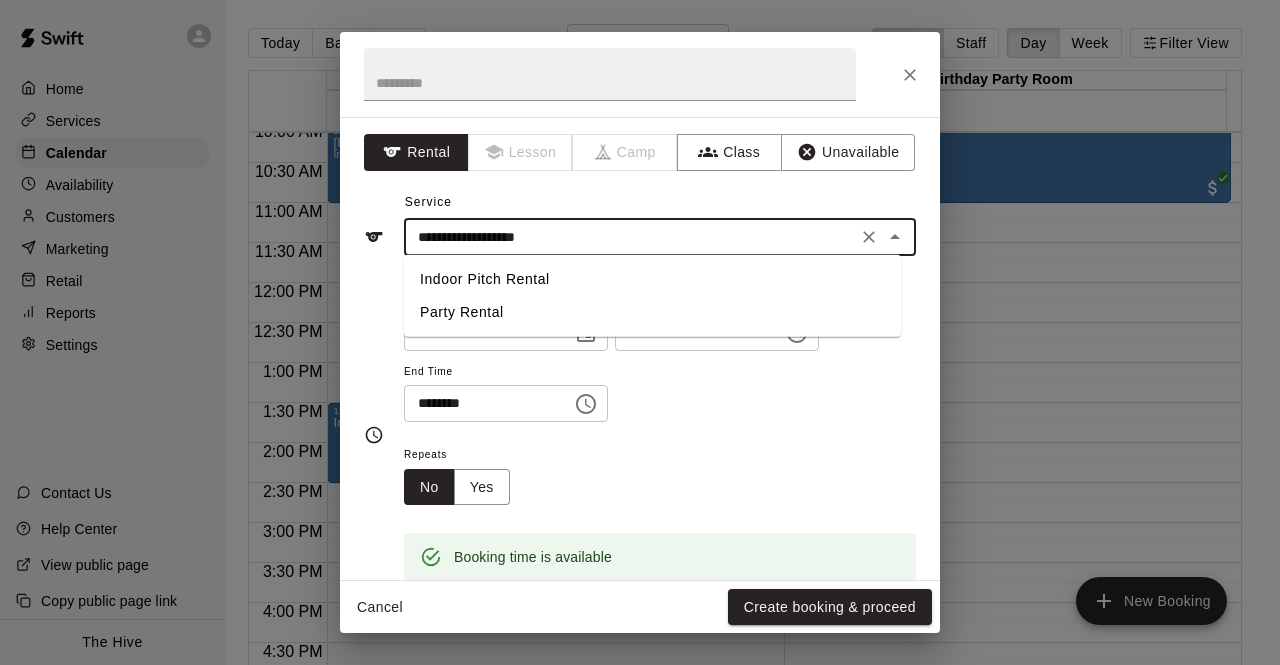 click on "Party Rental" at bounding box center [652, 312] 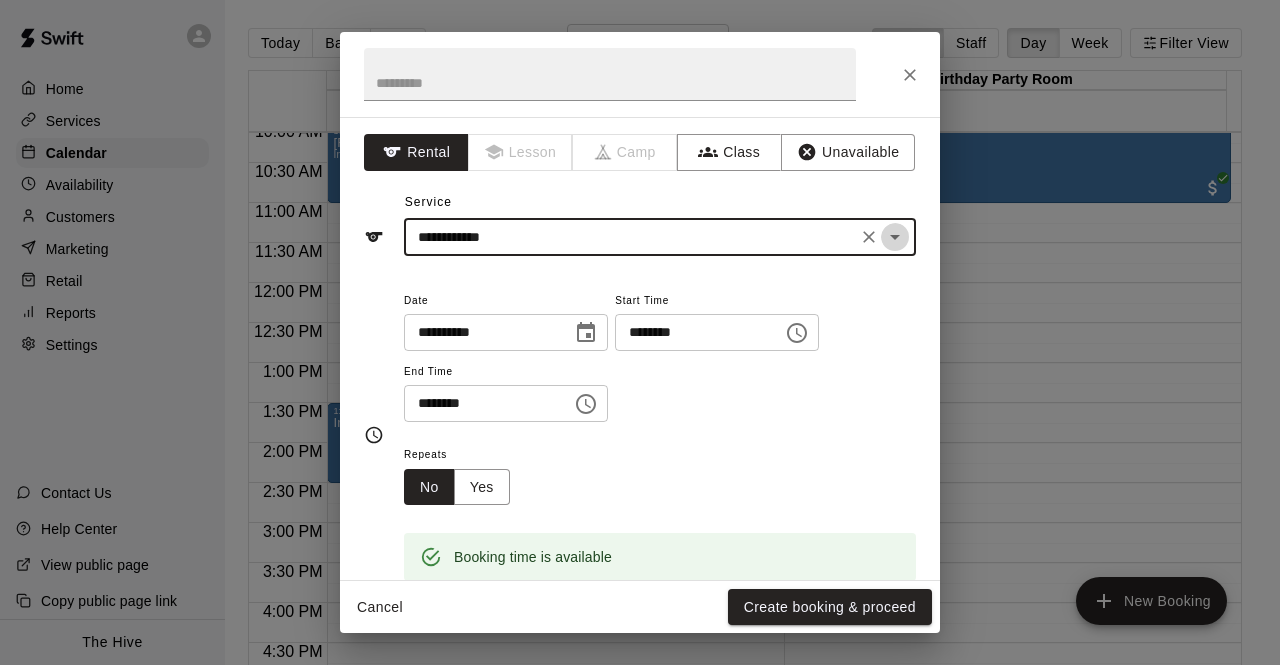 click 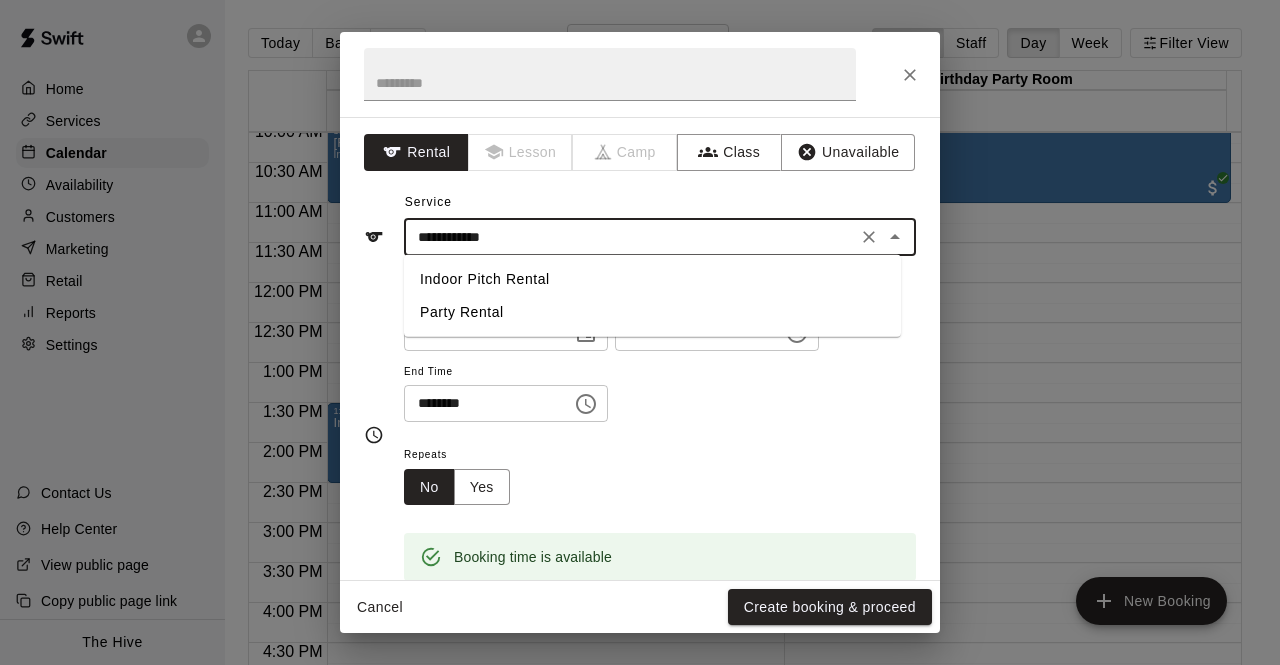 click on "Indoor Pitch Rental" at bounding box center (652, 279) 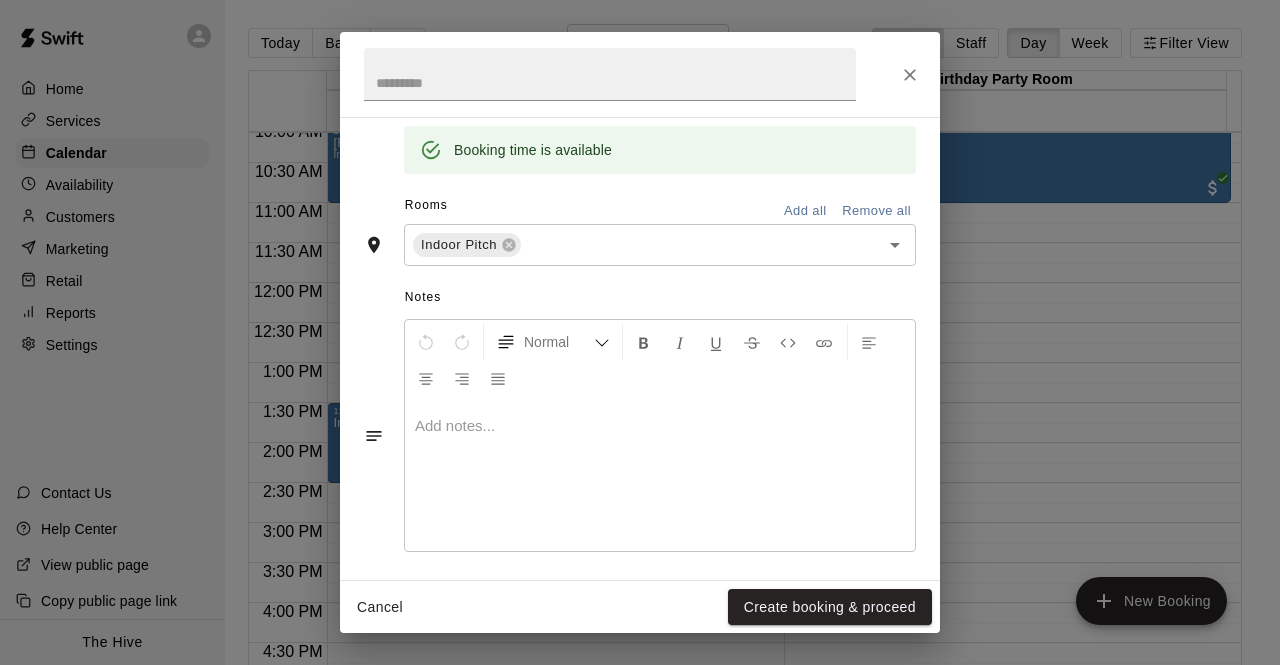 scroll, scrollTop: 408, scrollLeft: 0, axis: vertical 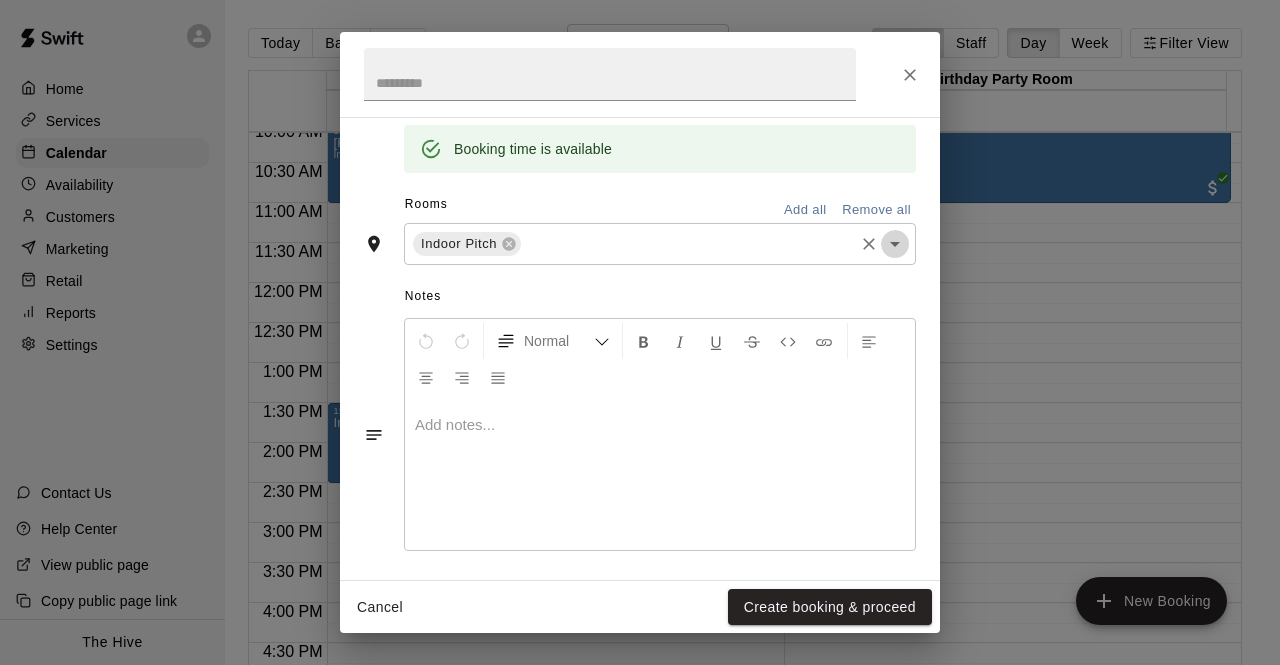 click 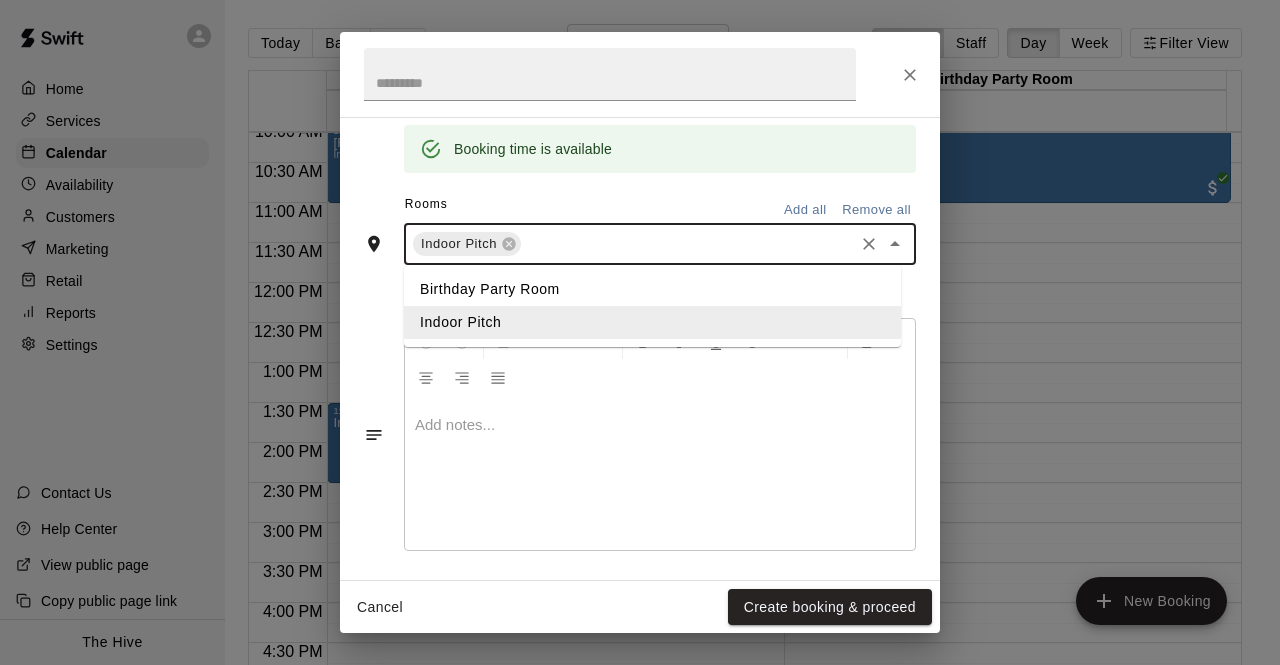 click on "Birthday Party Room" at bounding box center (652, 289) 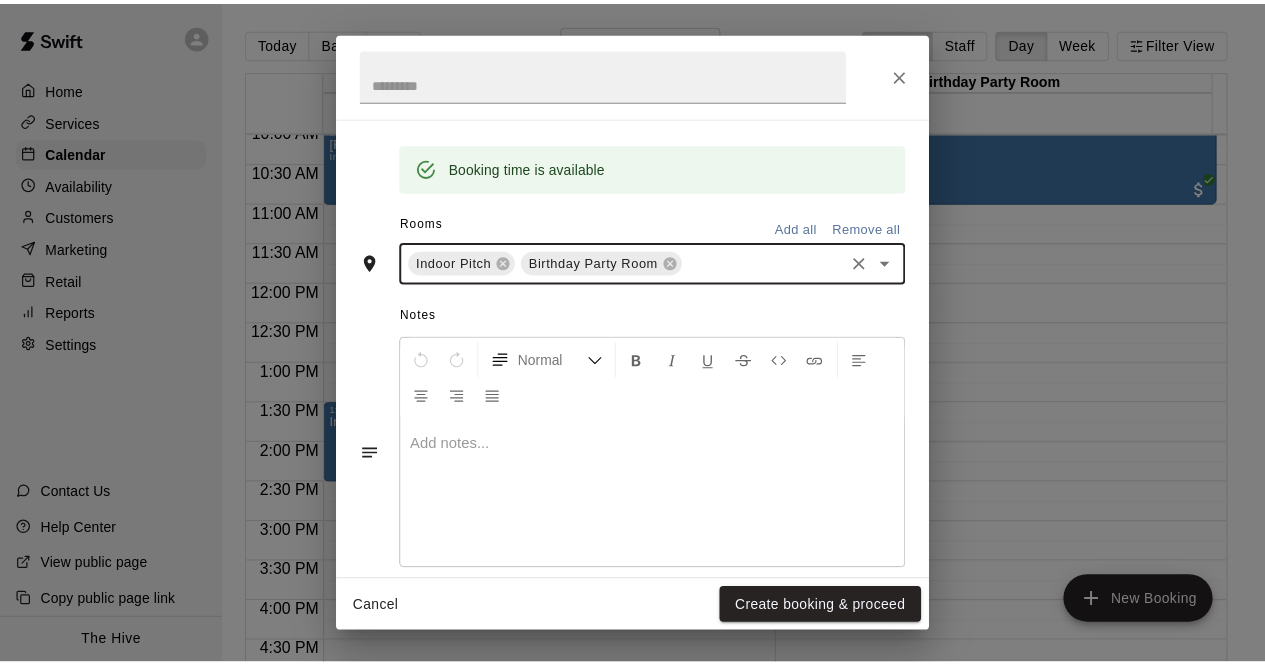 scroll, scrollTop: 408, scrollLeft: 0, axis: vertical 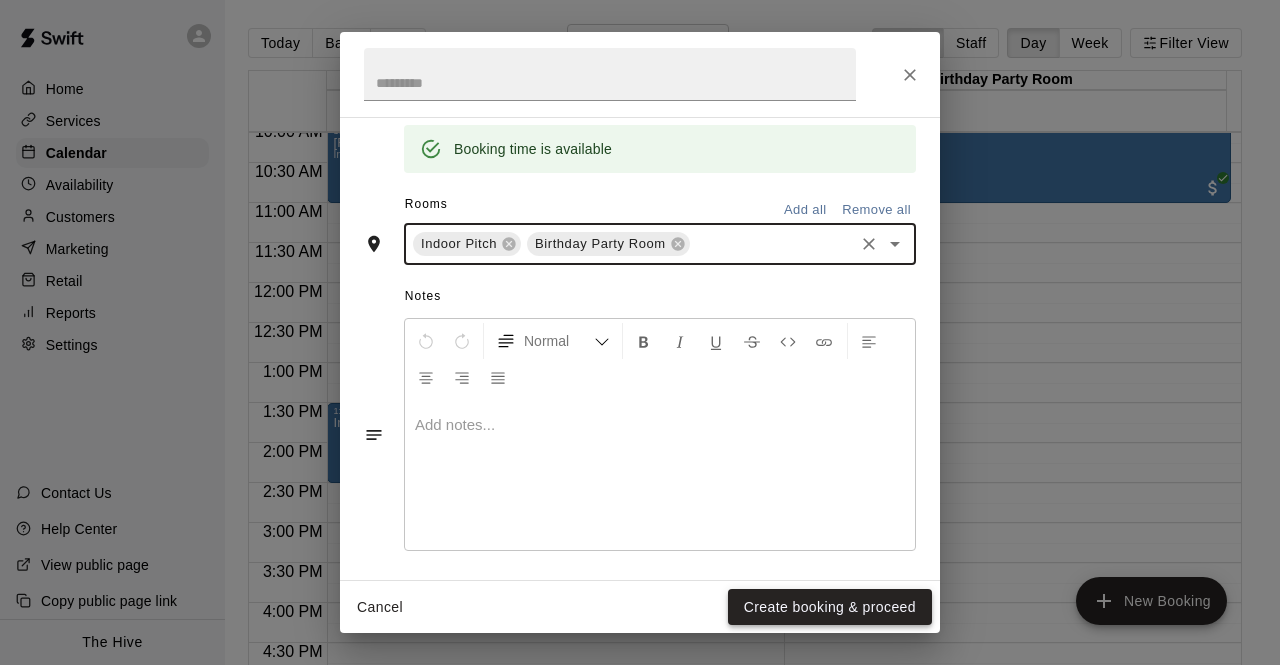 click on "Create booking & proceed" at bounding box center [830, 607] 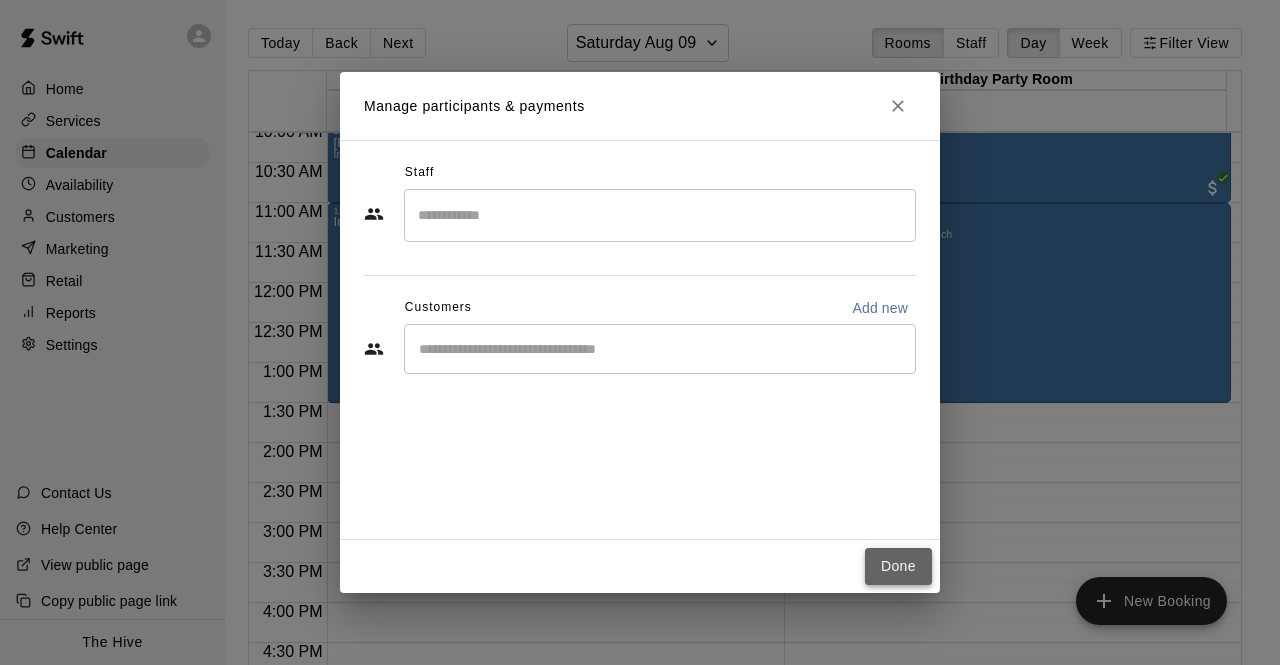 click on "Done" at bounding box center [898, 566] 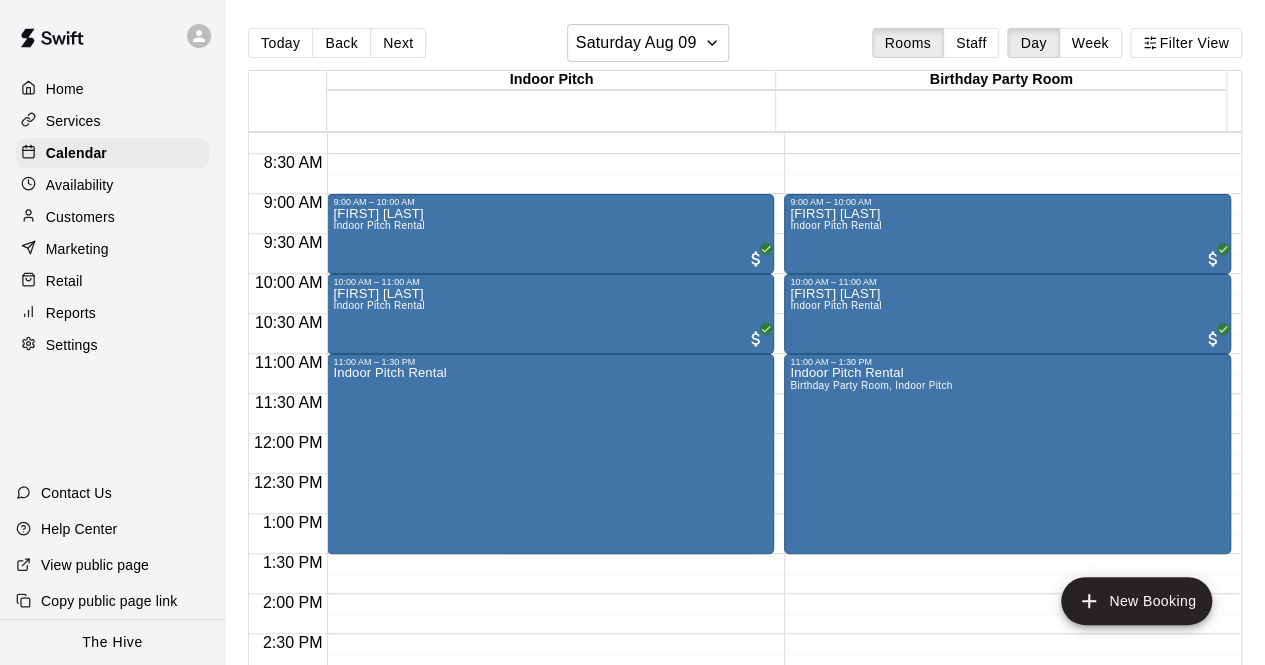 scroll, scrollTop: 658, scrollLeft: 0, axis: vertical 